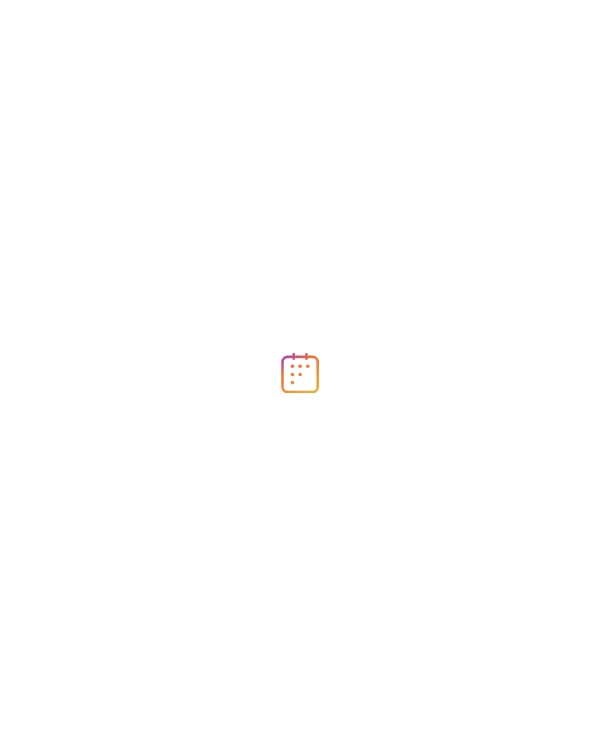 scroll, scrollTop: 0, scrollLeft: 0, axis: both 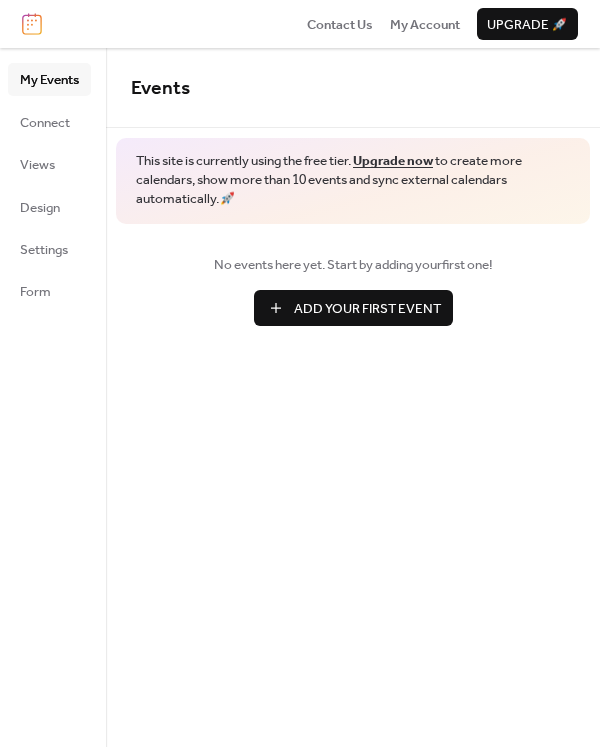 click on "Add Your First Event" at bounding box center (367, 309) 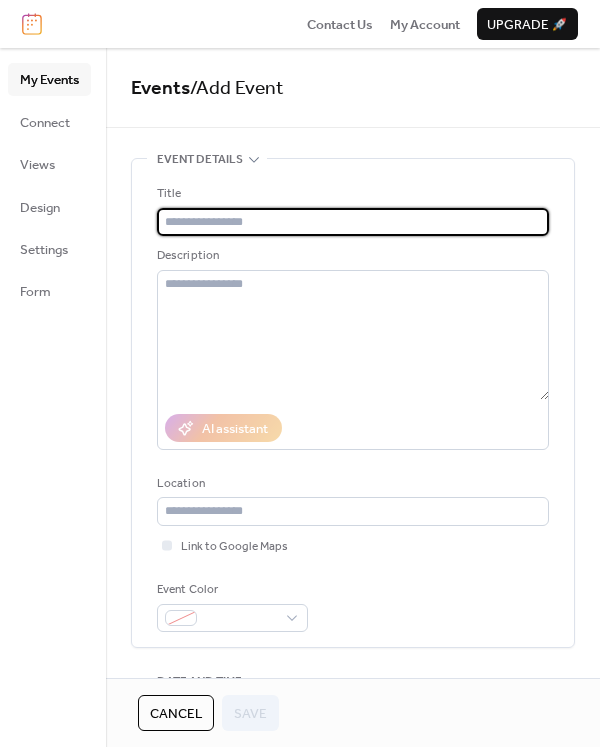 click at bounding box center [353, 222] 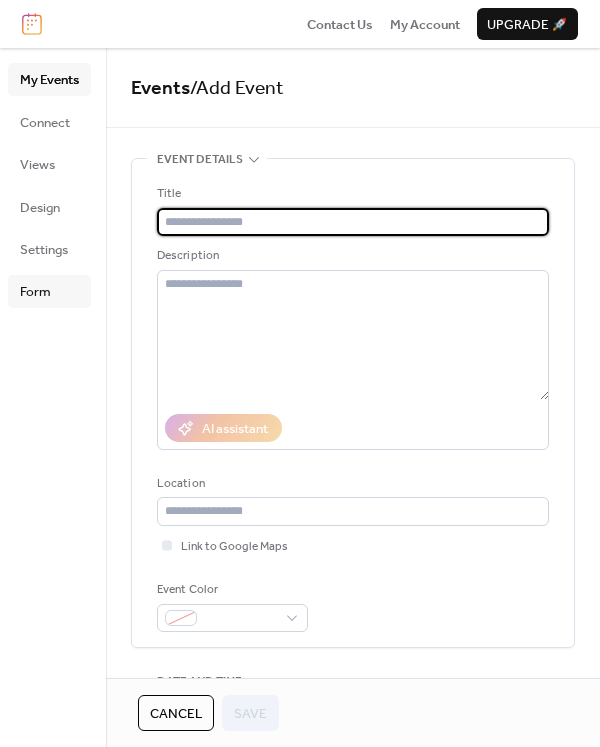 click on "Form" at bounding box center [35, 292] 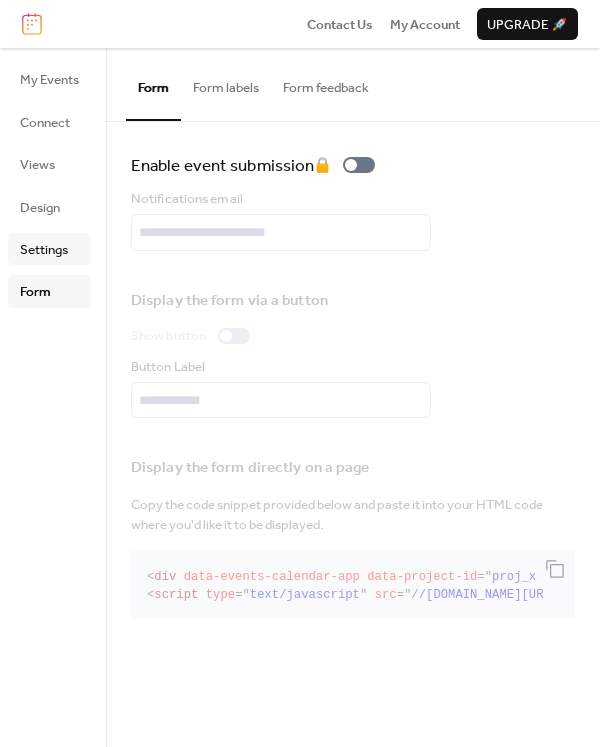 click on "Settings" at bounding box center (44, 250) 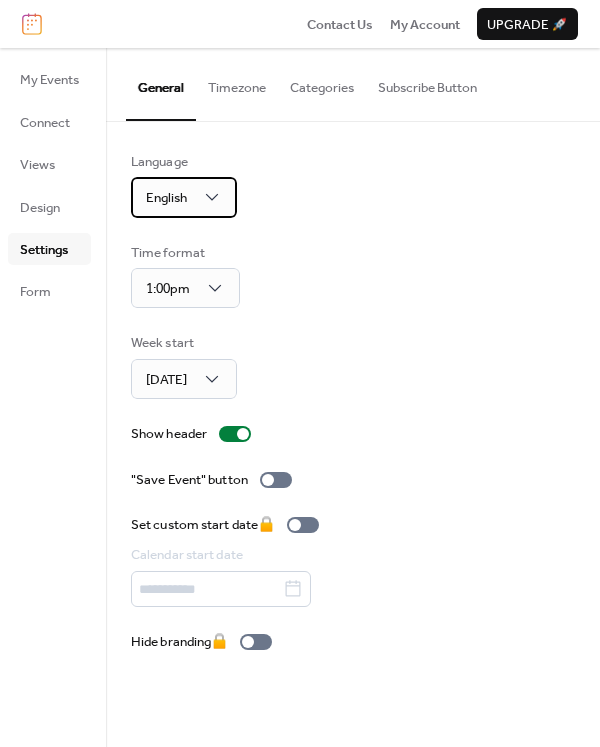 click on "English" at bounding box center (166, 198) 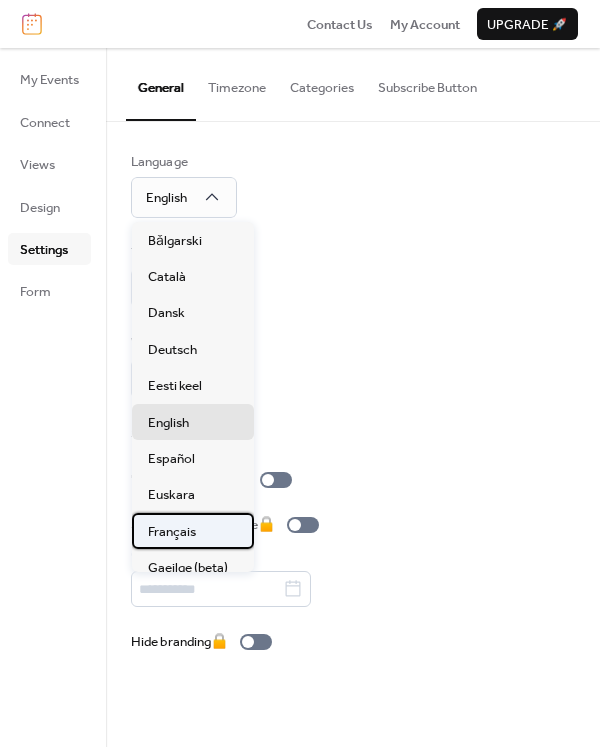 click on "Français" at bounding box center (172, 532) 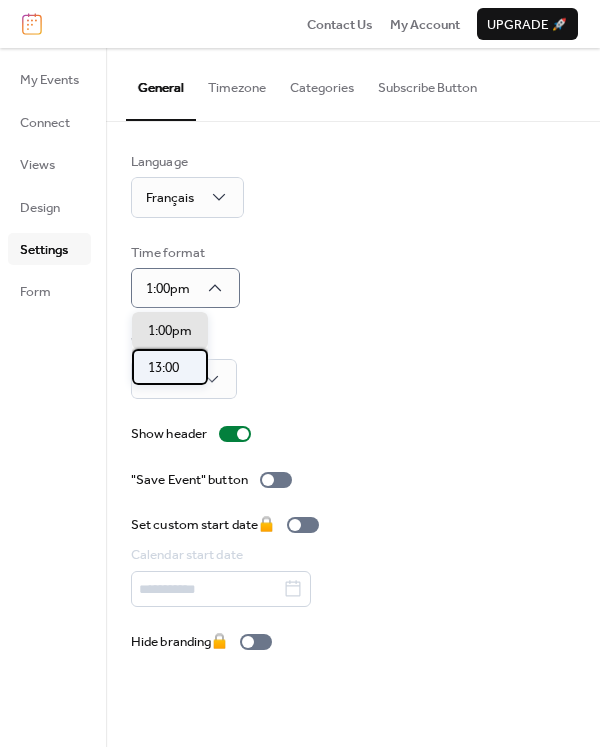 click on "13:00" at bounding box center (163, 368) 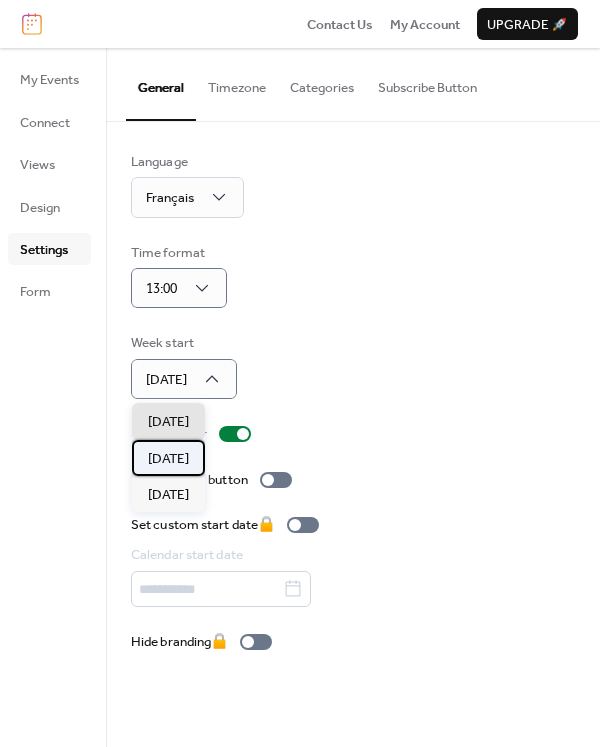 click on "Monday" at bounding box center [168, 459] 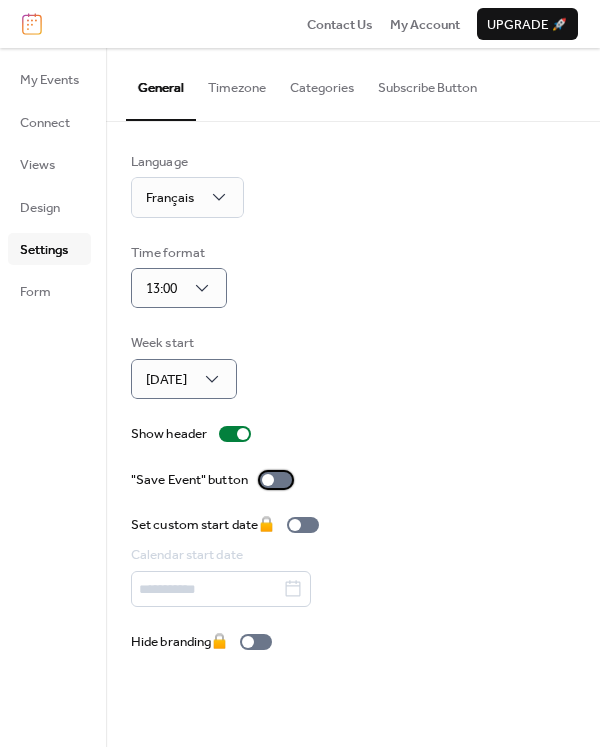 click on ""Save Event" button" at bounding box center (215, 480) 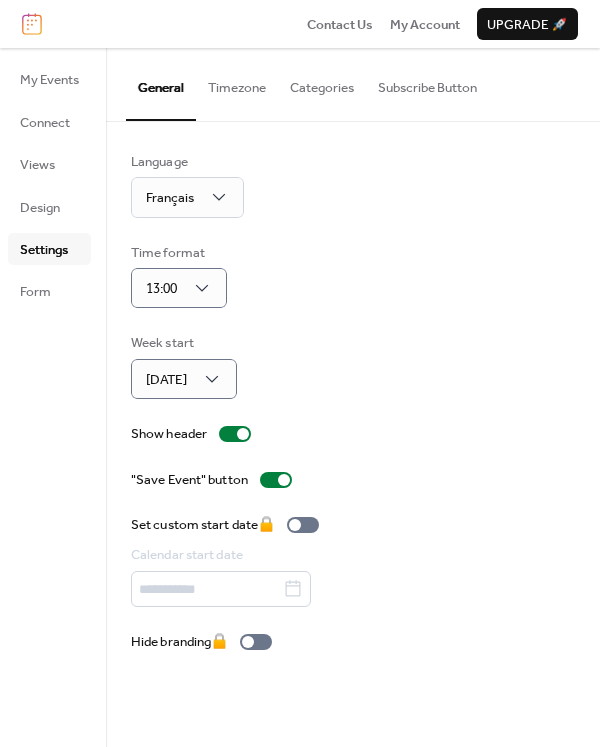 click on "Timezone" at bounding box center (237, 83) 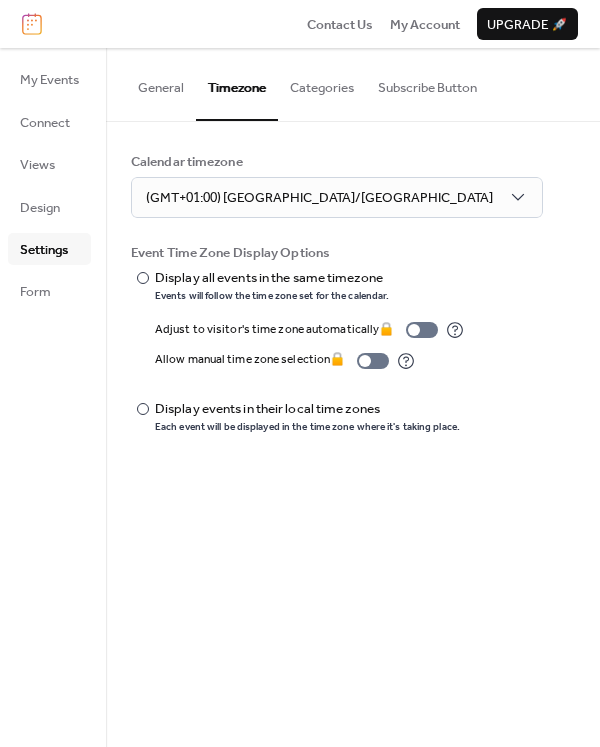 click on "Timezone" at bounding box center (237, 84) 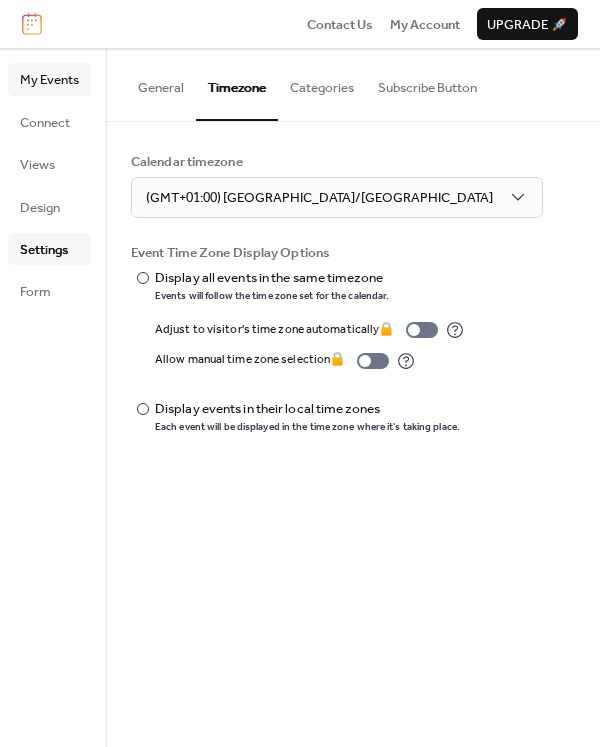 click on "My Events" at bounding box center [49, 80] 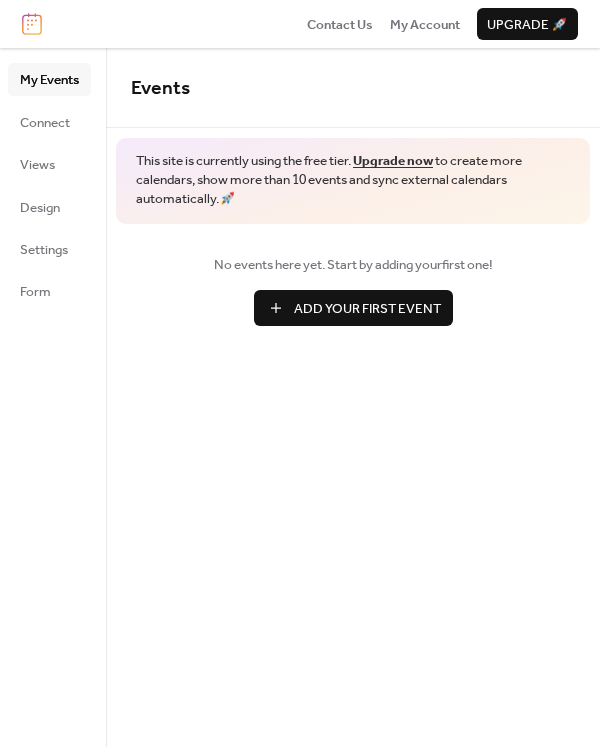 click on "Add Your First Event" at bounding box center [367, 309] 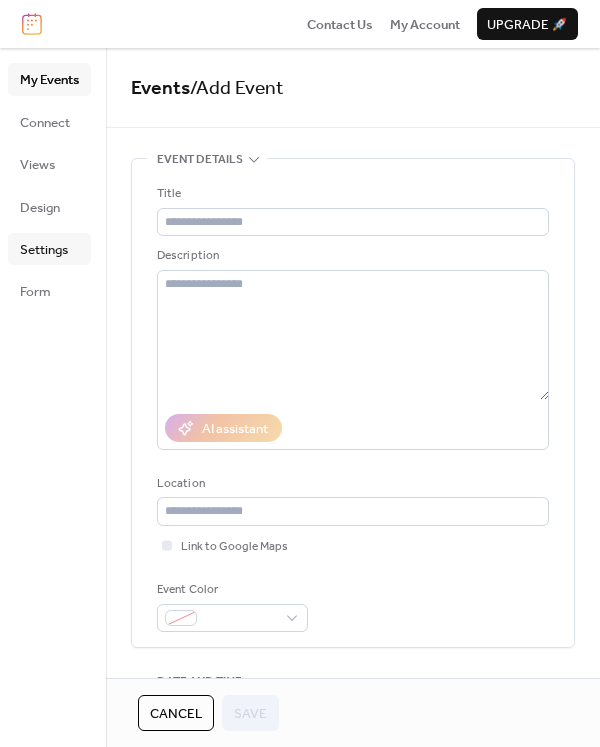 click on "Settings" at bounding box center [44, 250] 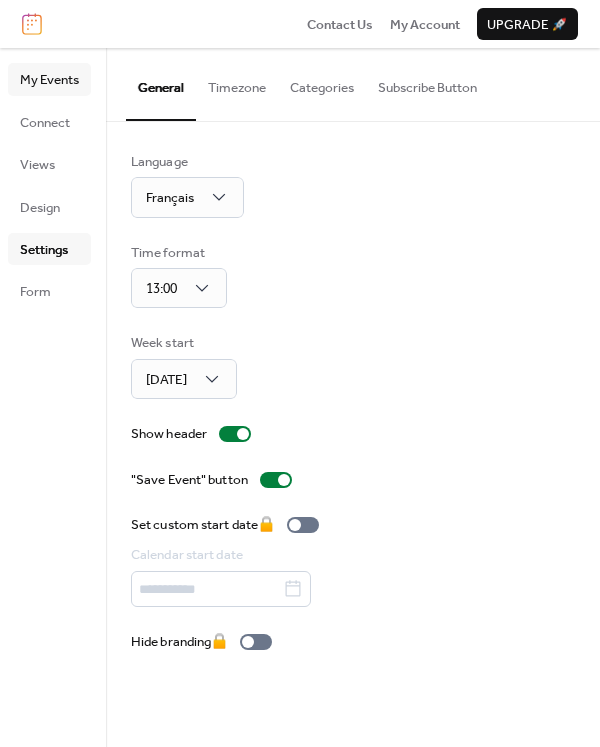 click on "My Events" at bounding box center (49, 80) 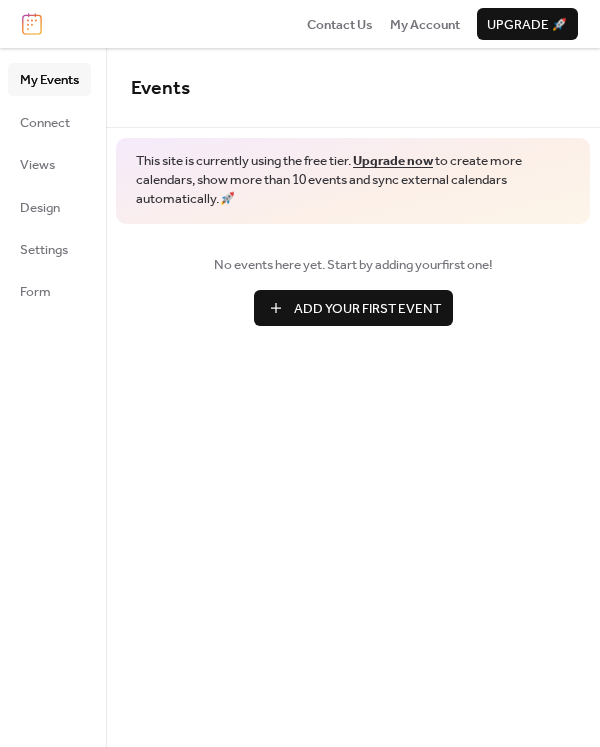 click on "Add Your First Event" at bounding box center (367, 309) 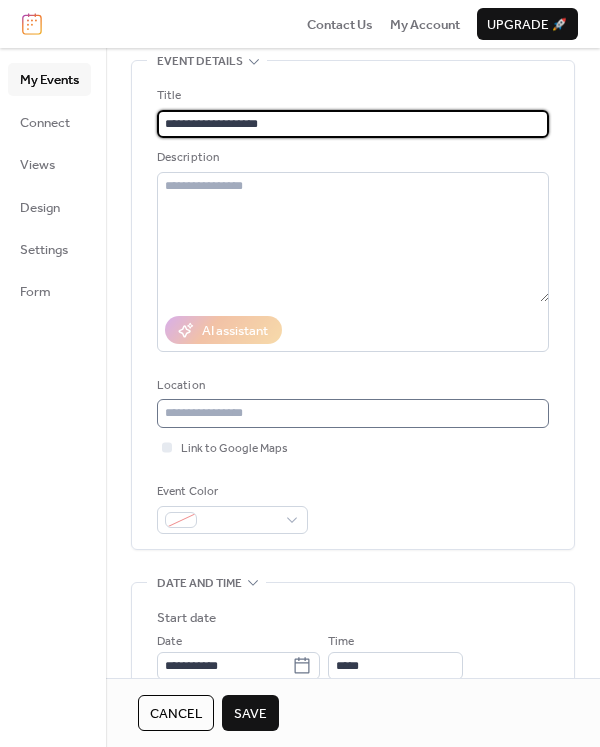 type on "**********" 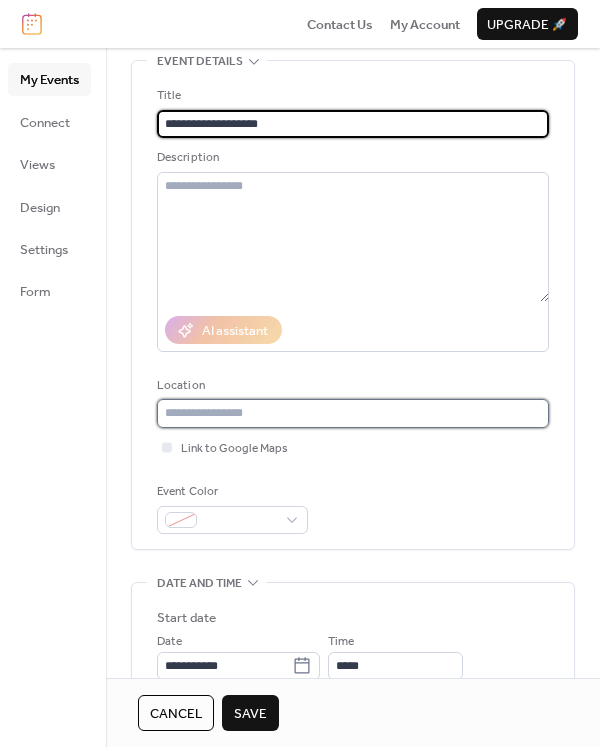 click at bounding box center [353, 413] 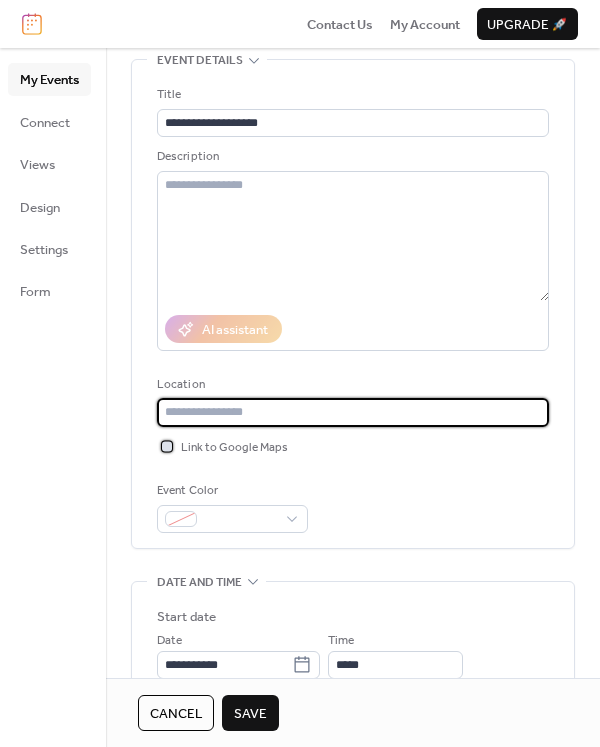 click on "Link to Google Maps" at bounding box center (234, 448) 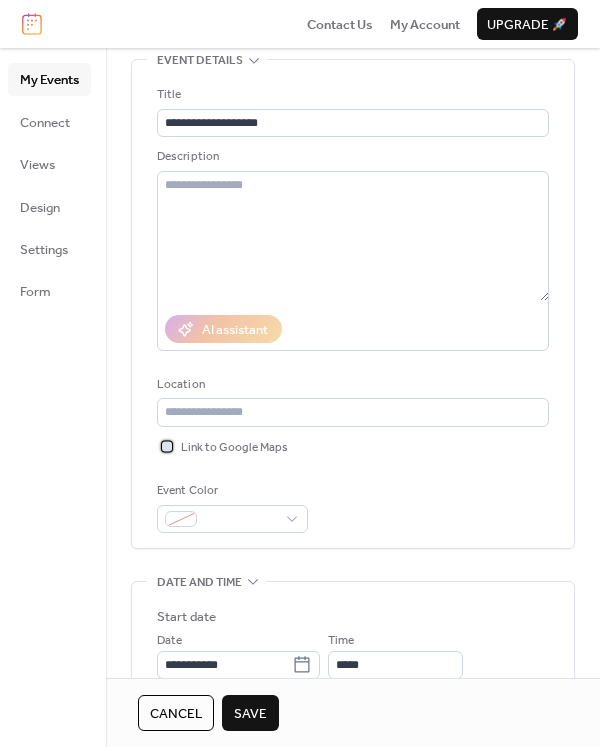 click on "Link to Google Maps" at bounding box center (234, 448) 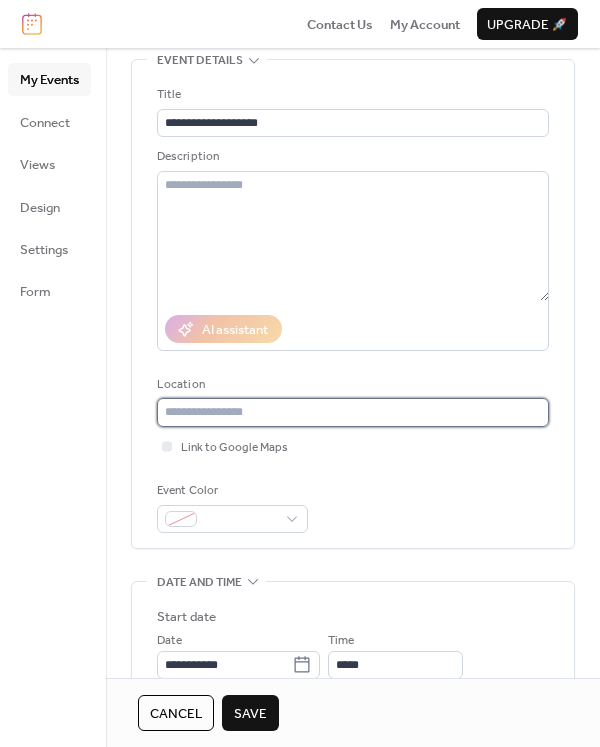 click at bounding box center (353, 412) 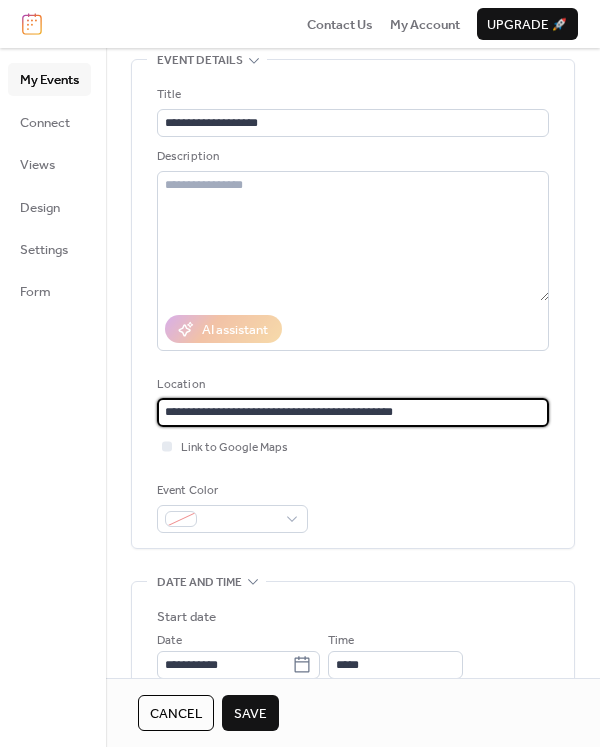 type on "**********" 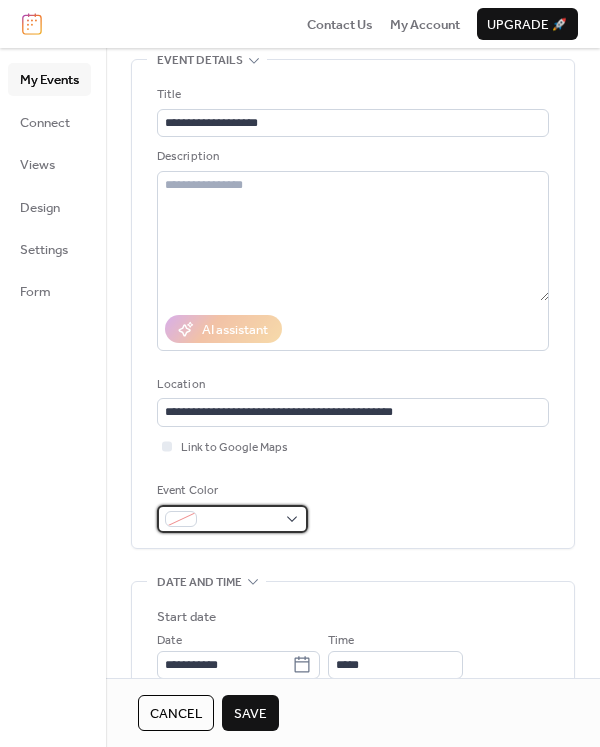 click at bounding box center [240, 520] 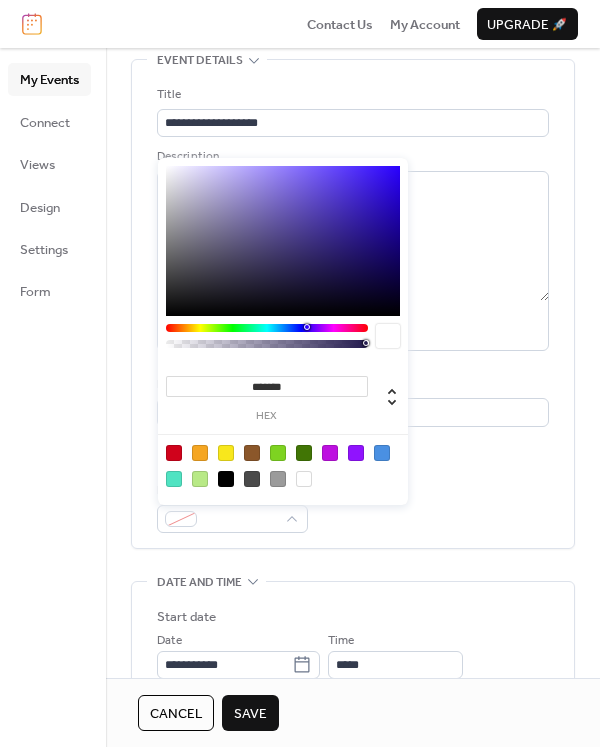 click at bounding box center (200, 453) 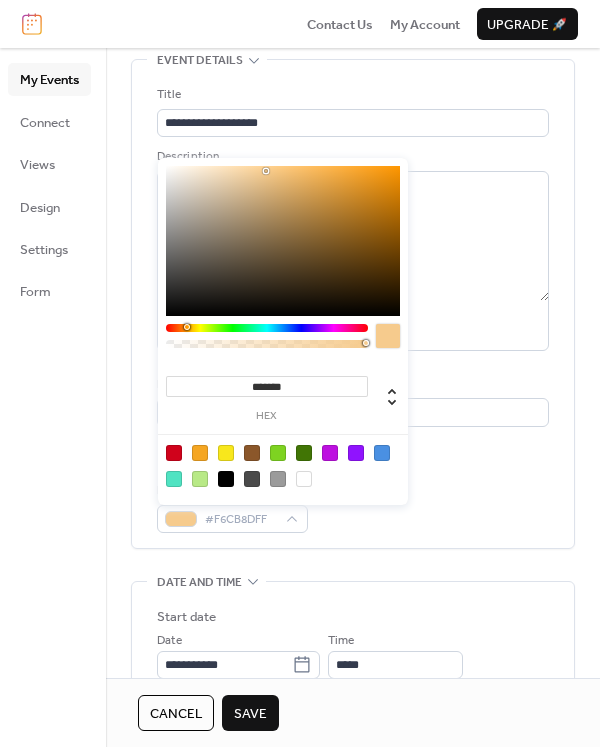 type on "*******" 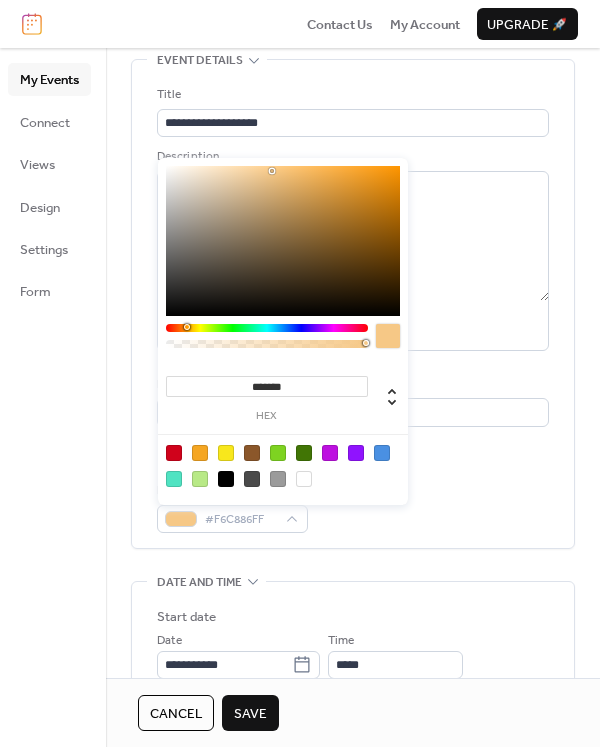 drag, startPoint x: 306, startPoint y: 166, endPoint x: 272, endPoint y: 171, distance: 34.36568 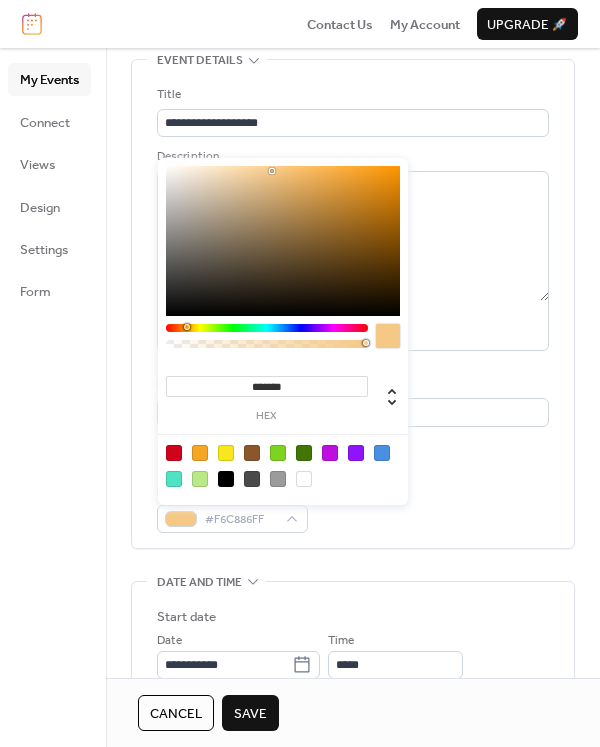 click at bounding box center (283, 241) 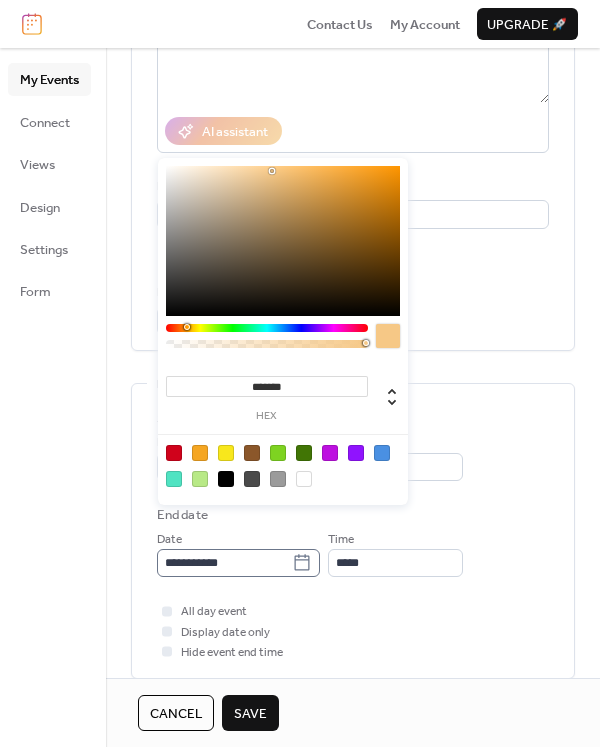 scroll, scrollTop: 299, scrollLeft: 0, axis: vertical 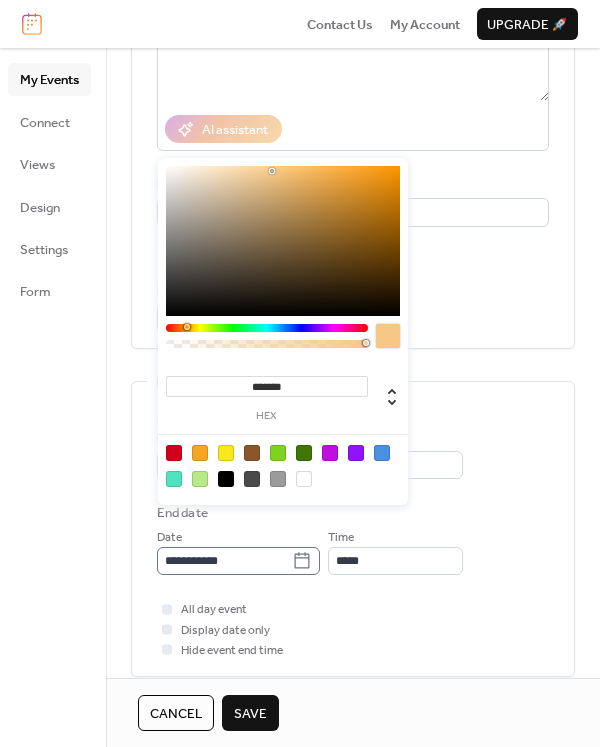 click 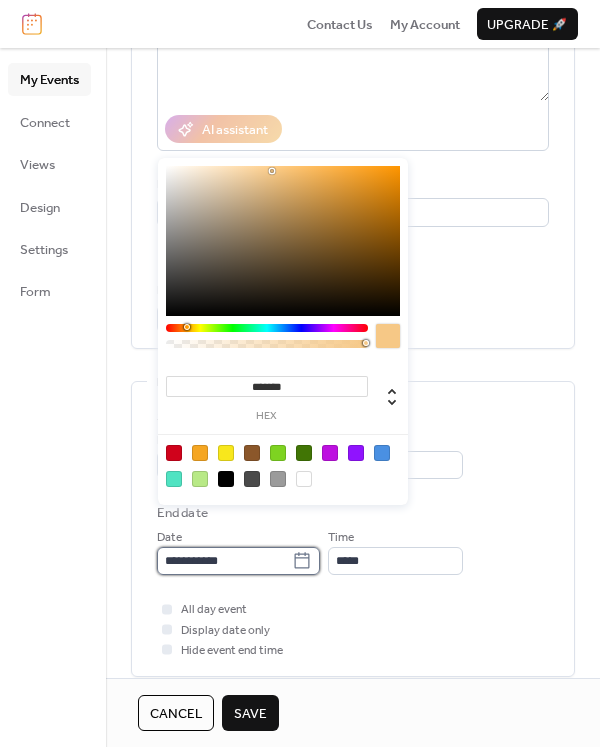 click on "**********" at bounding box center (224, 561) 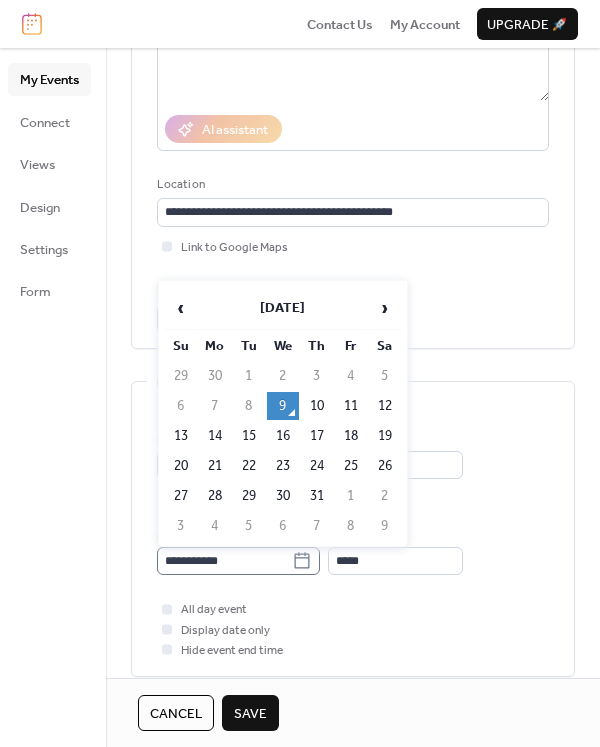 click 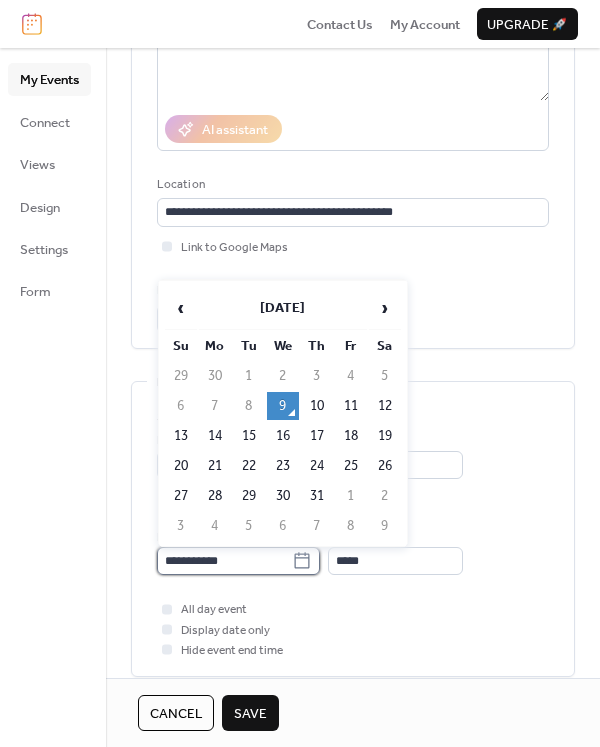 click on "**********" at bounding box center (224, 561) 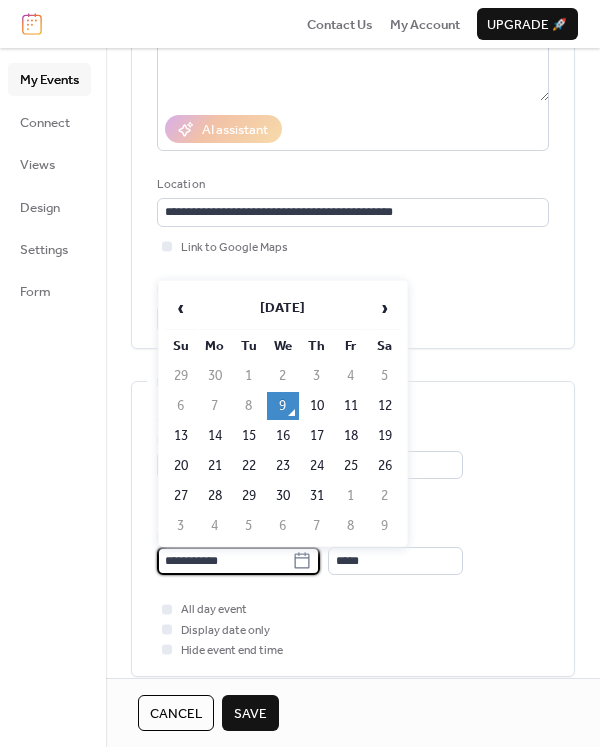 click on "End date" at bounding box center [353, 513] 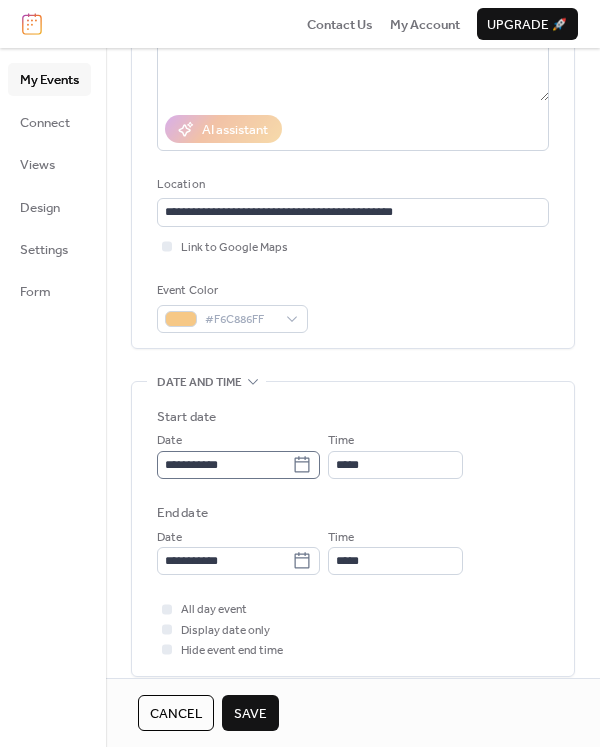 click 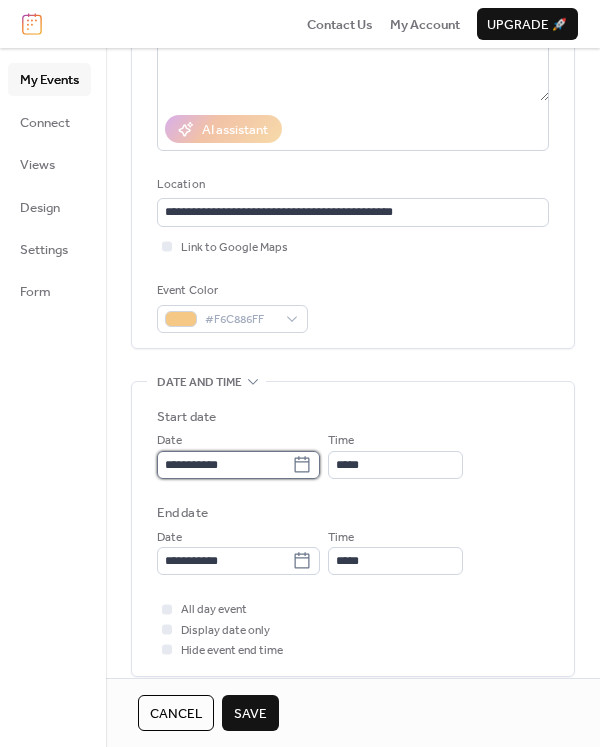 click on "**********" at bounding box center [224, 465] 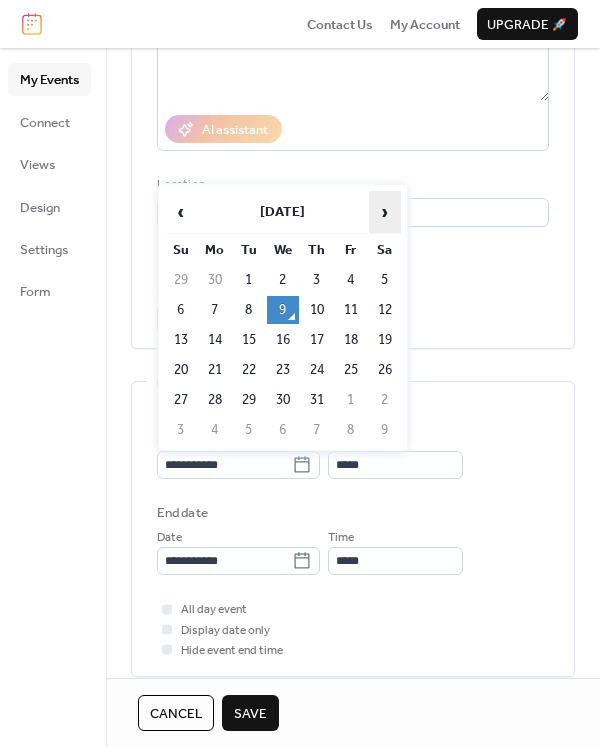 click on "›" at bounding box center (385, 212) 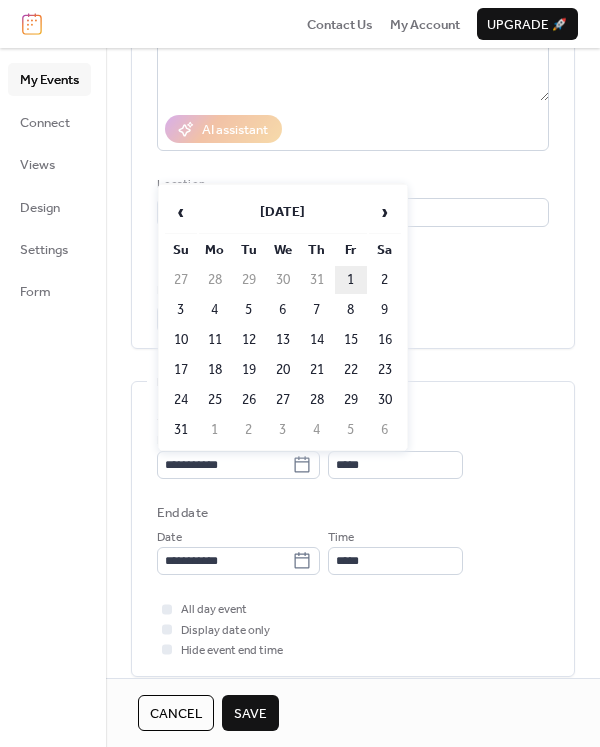 click on "1" at bounding box center [351, 280] 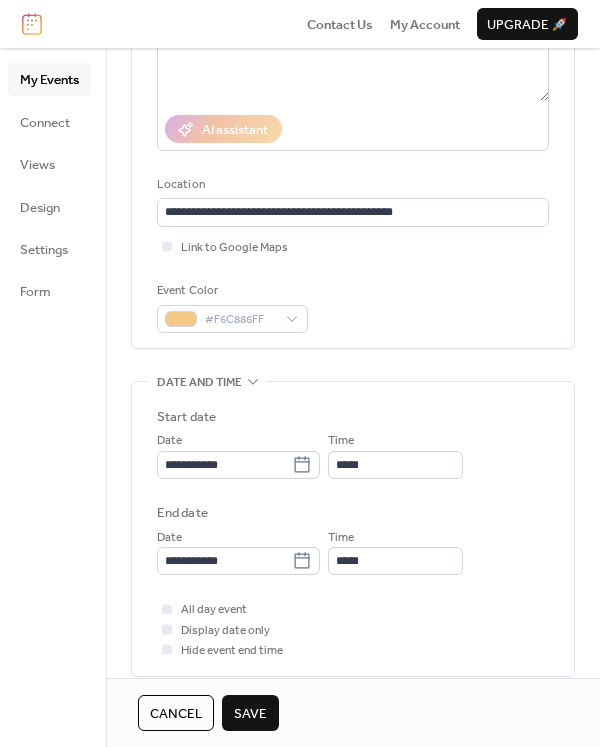 type on "**********" 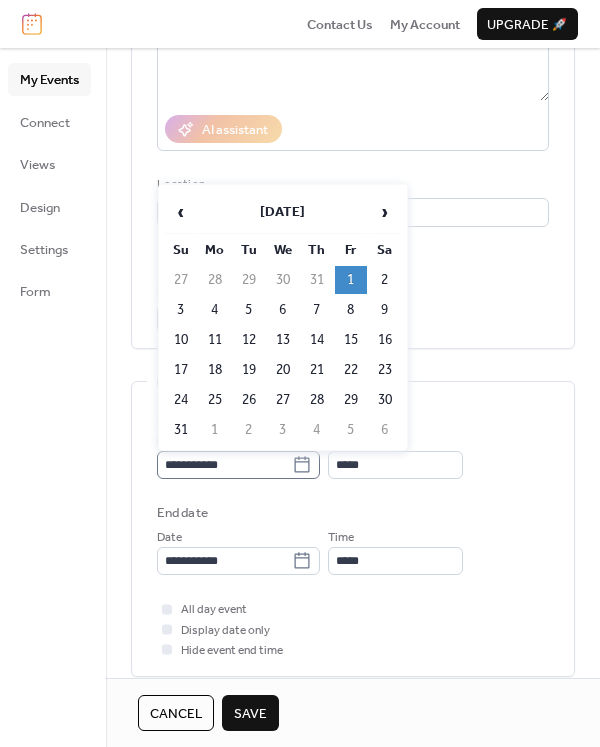 click 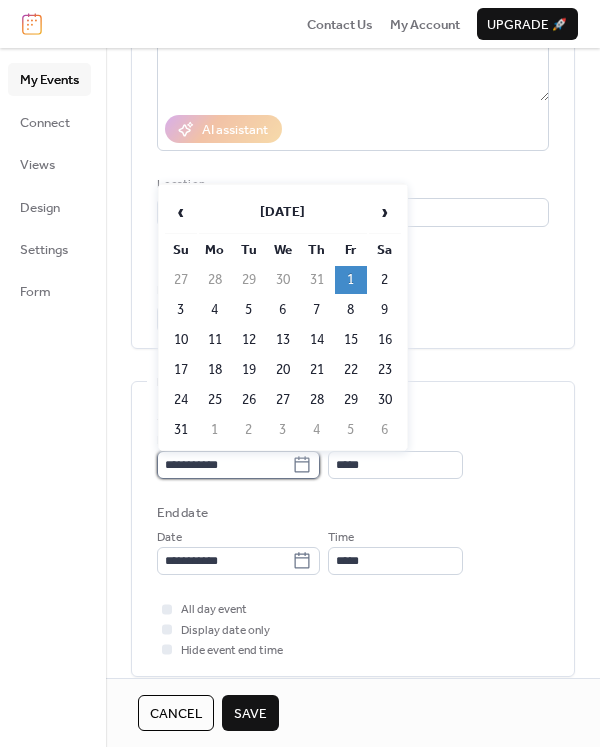 click on "**********" at bounding box center (224, 465) 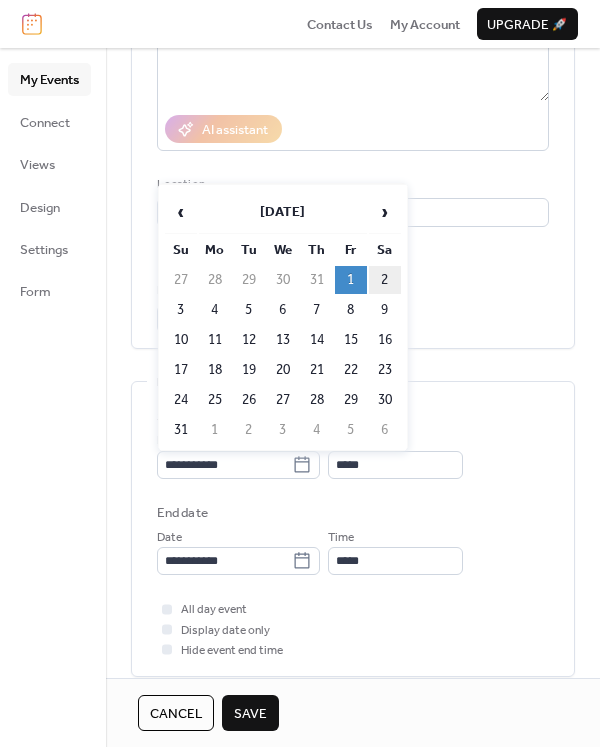 click on "2" at bounding box center [385, 280] 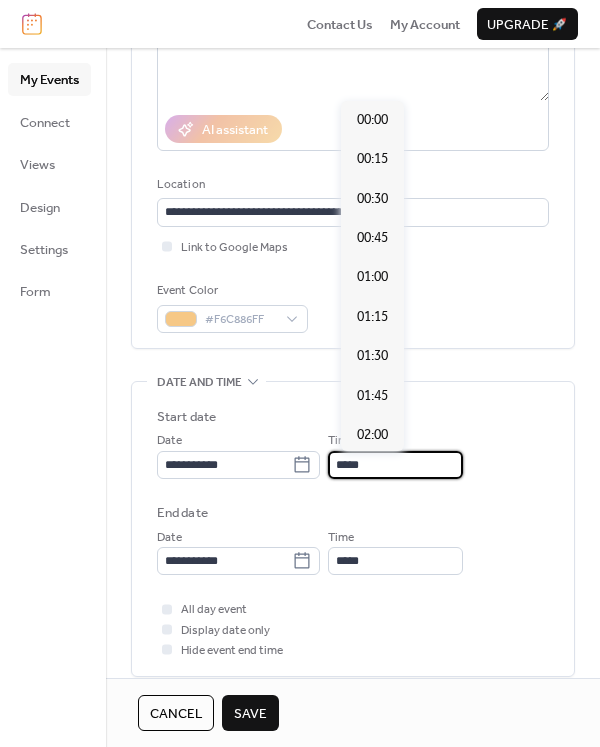 scroll, scrollTop: 1892, scrollLeft: 0, axis: vertical 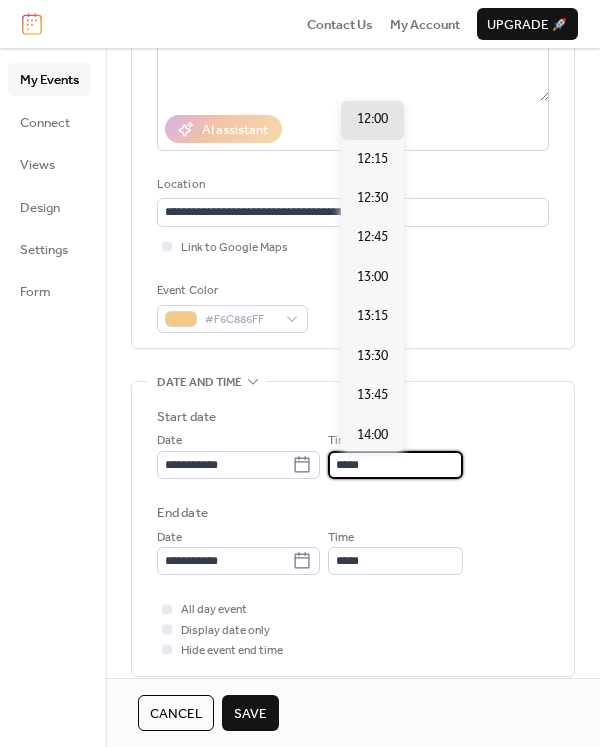 drag, startPoint x: 402, startPoint y: 461, endPoint x: 342, endPoint y: 472, distance: 61 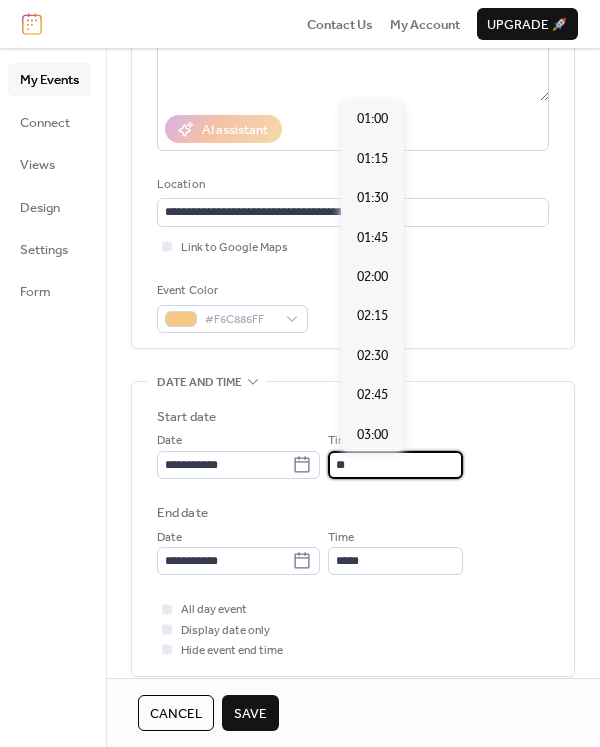 scroll, scrollTop: 1576, scrollLeft: 0, axis: vertical 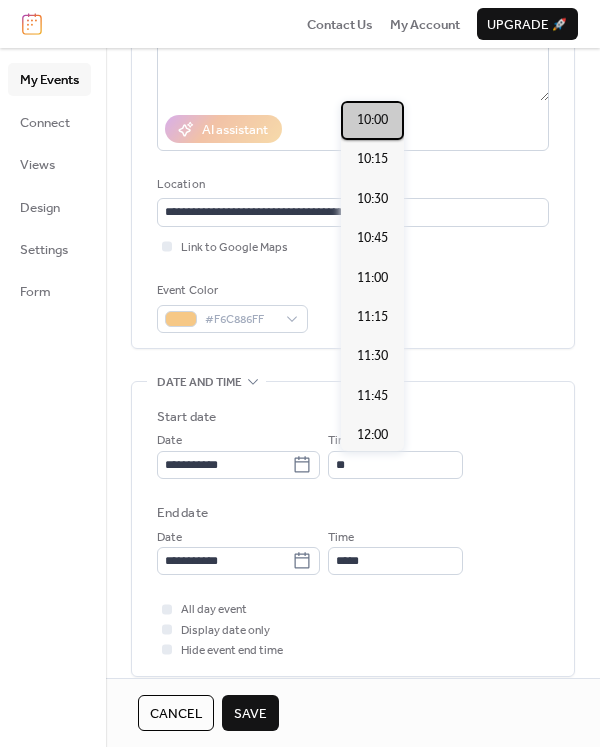 click on "10:00" at bounding box center [372, 120] 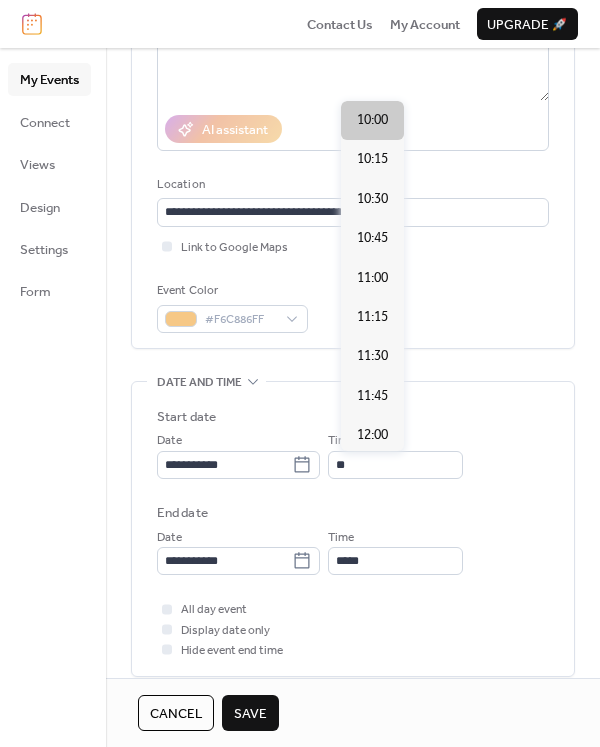 type on "*****" 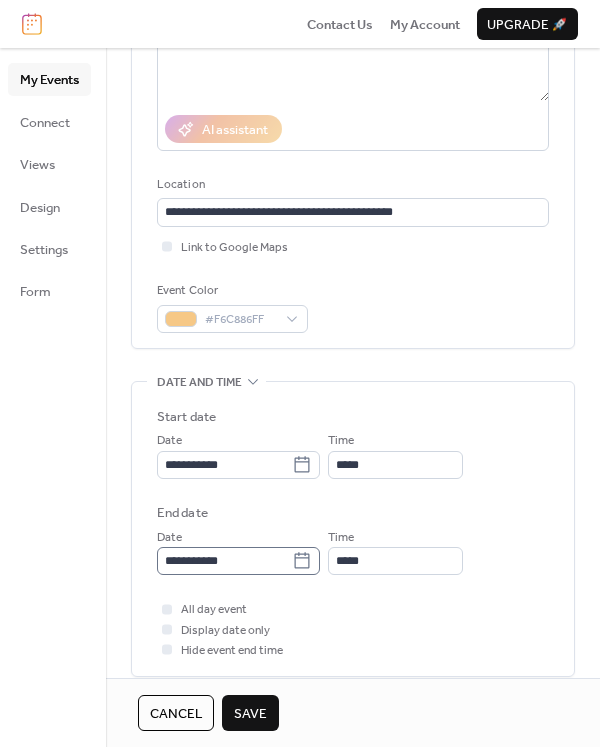 click 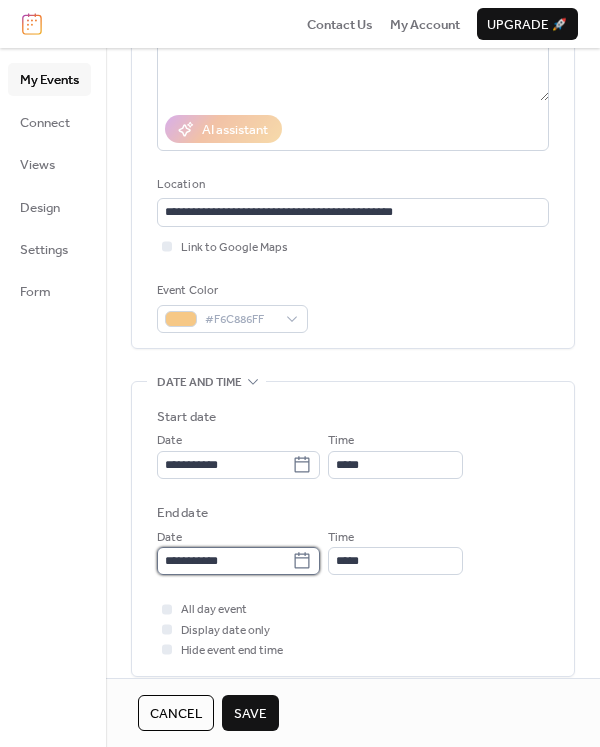 click on "**********" at bounding box center [224, 561] 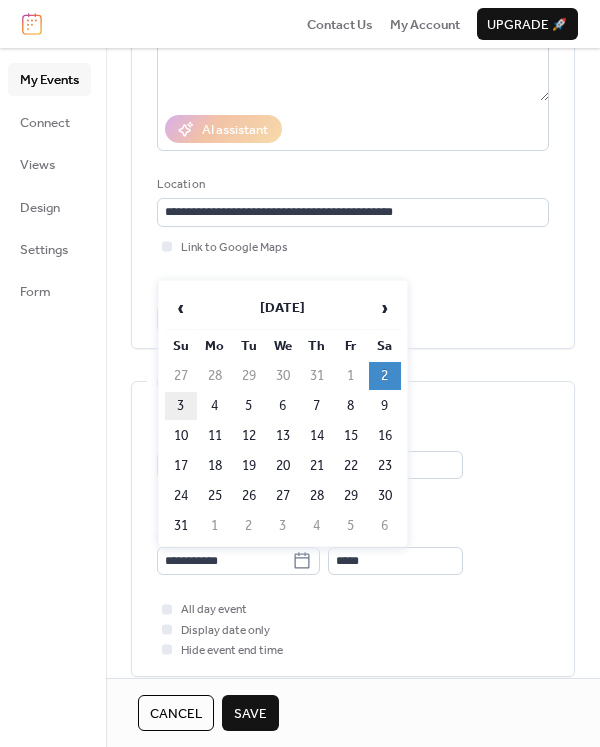 click on "3" at bounding box center [181, 406] 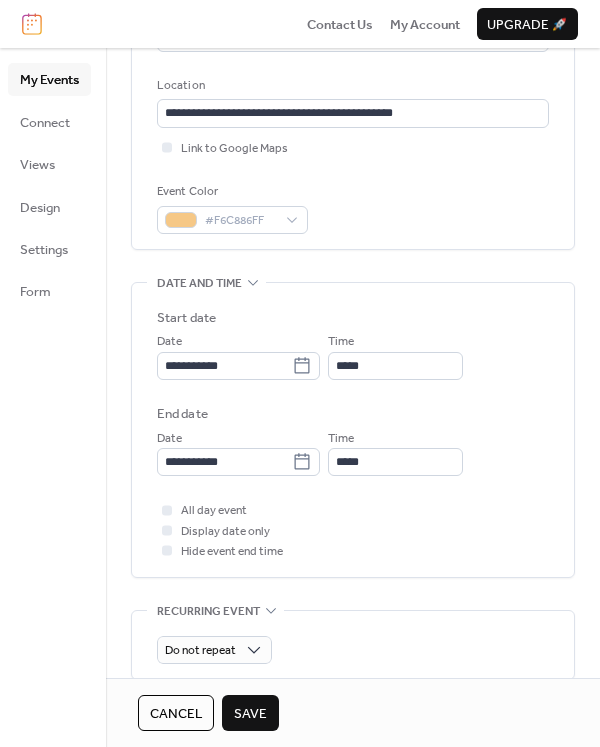 scroll, scrollTop: 399, scrollLeft: 0, axis: vertical 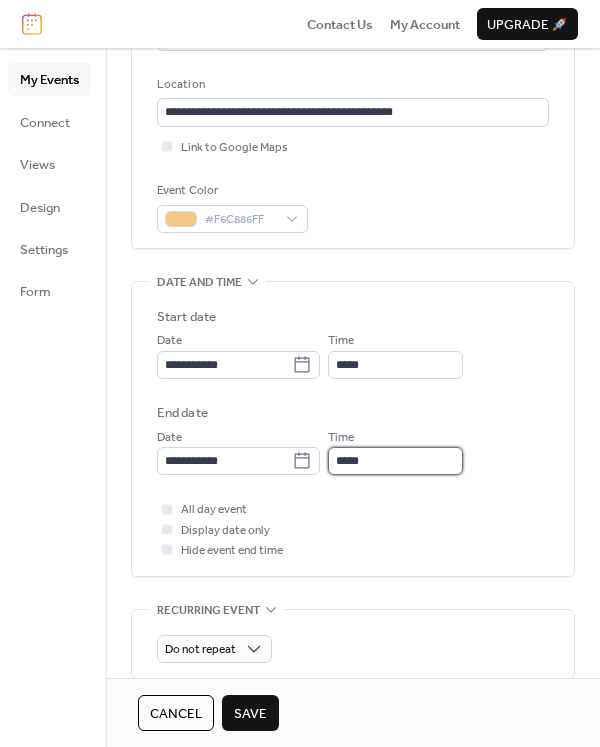click on "*****" at bounding box center [395, 461] 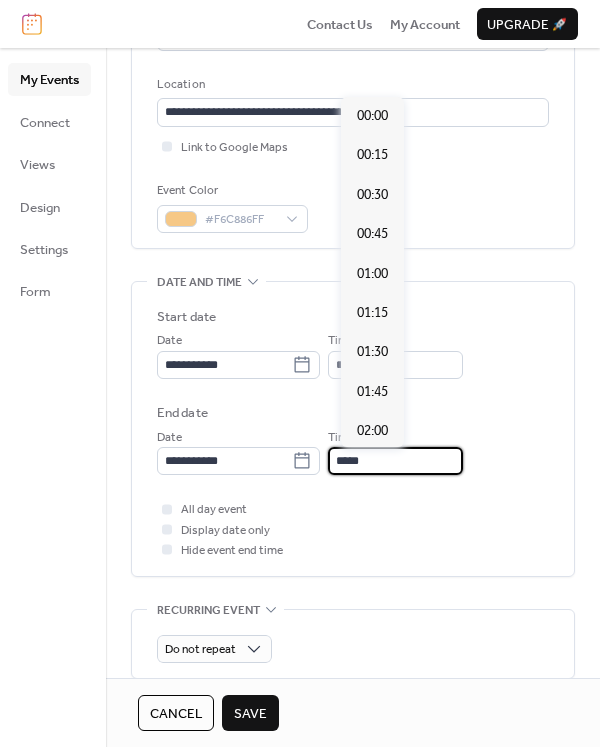 scroll, scrollTop: 1734, scrollLeft: 0, axis: vertical 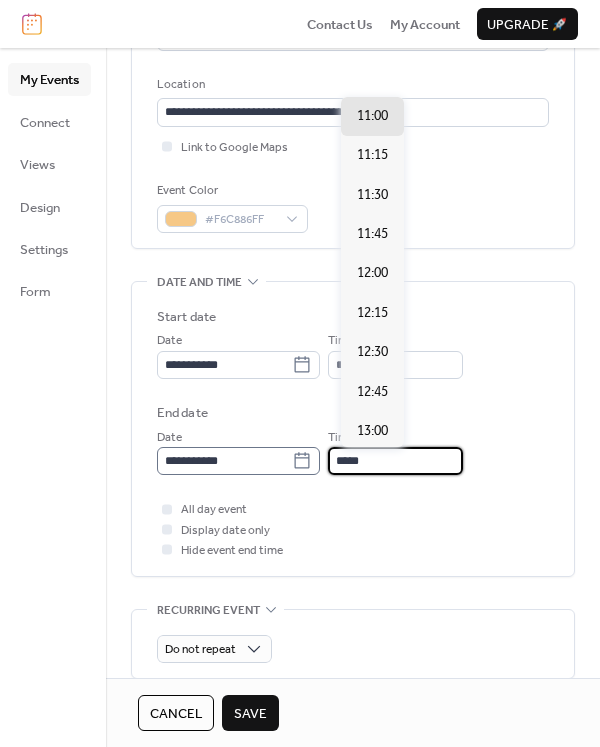 drag, startPoint x: 395, startPoint y: 461, endPoint x: 281, endPoint y: 461, distance: 114 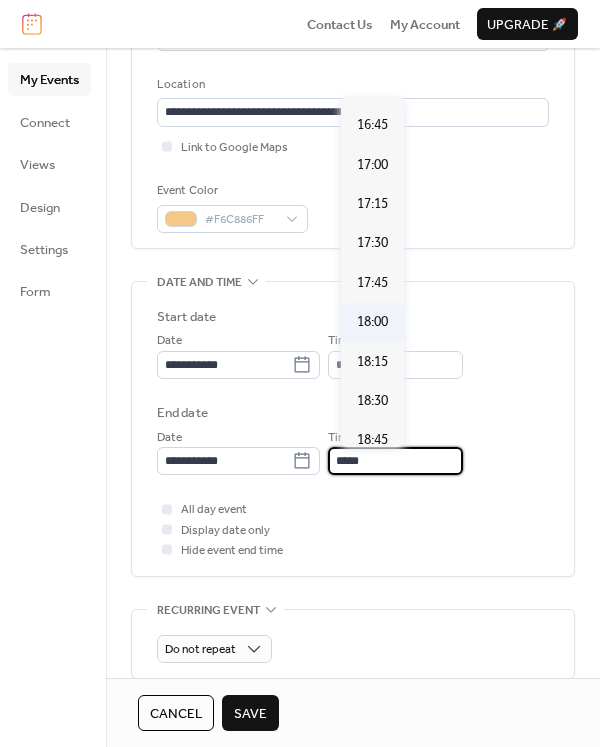 scroll, scrollTop: 2632, scrollLeft: 0, axis: vertical 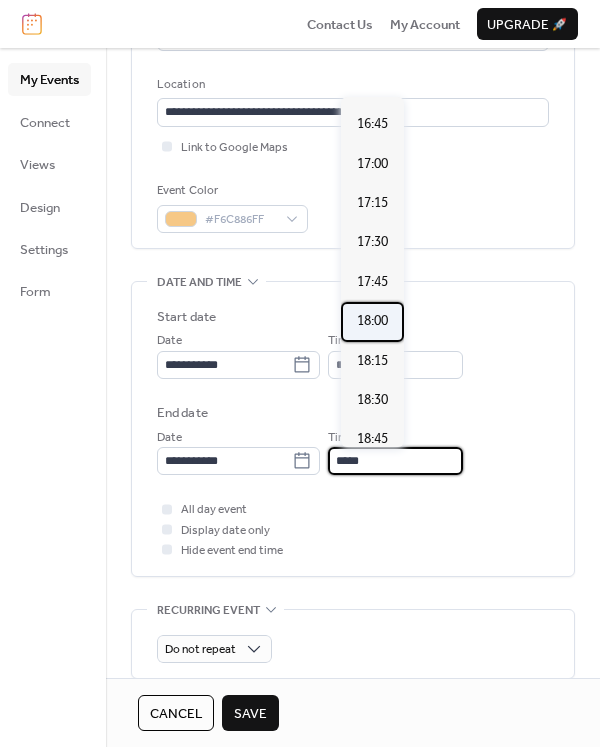 click on "18:00" at bounding box center [372, 321] 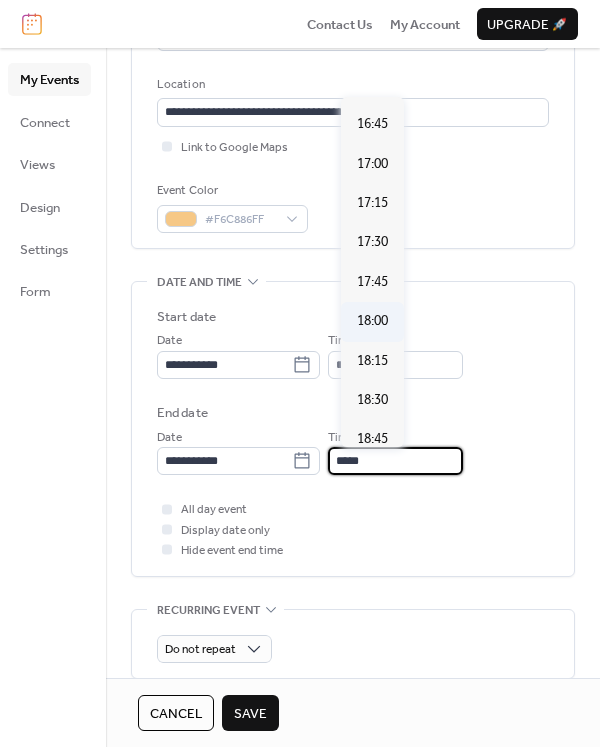 type on "*****" 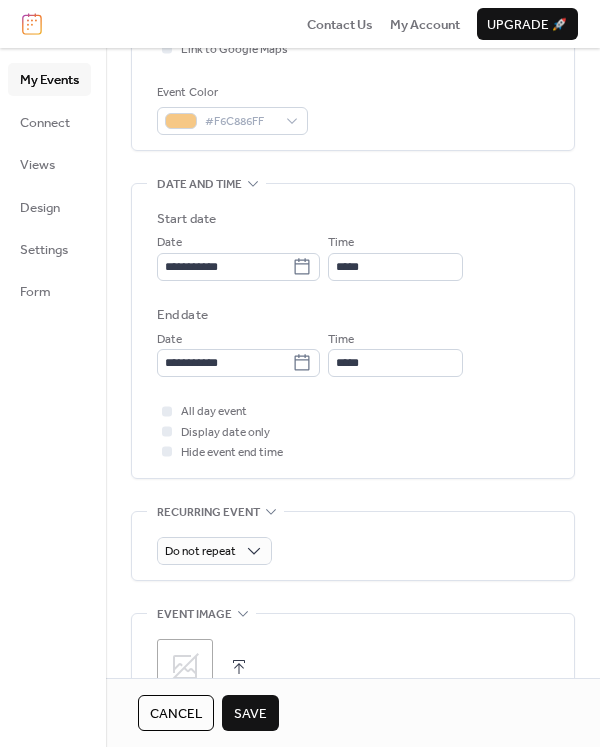 scroll, scrollTop: 498, scrollLeft: 0, axis: vertical 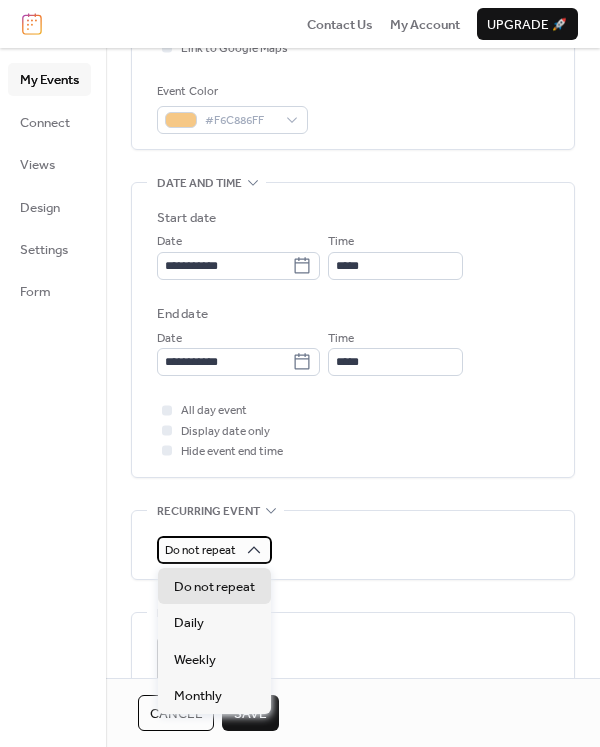 click 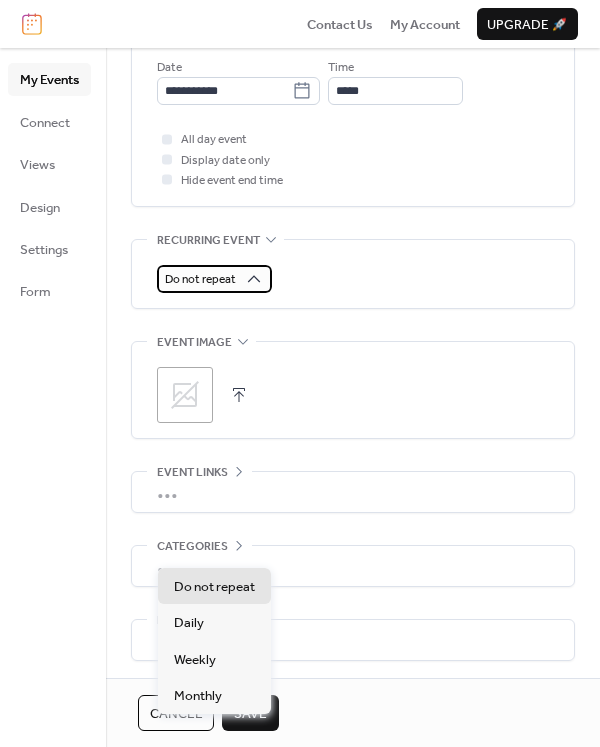 scroll, scrollTop: 772, scrollLeft: 0, axis: vertical 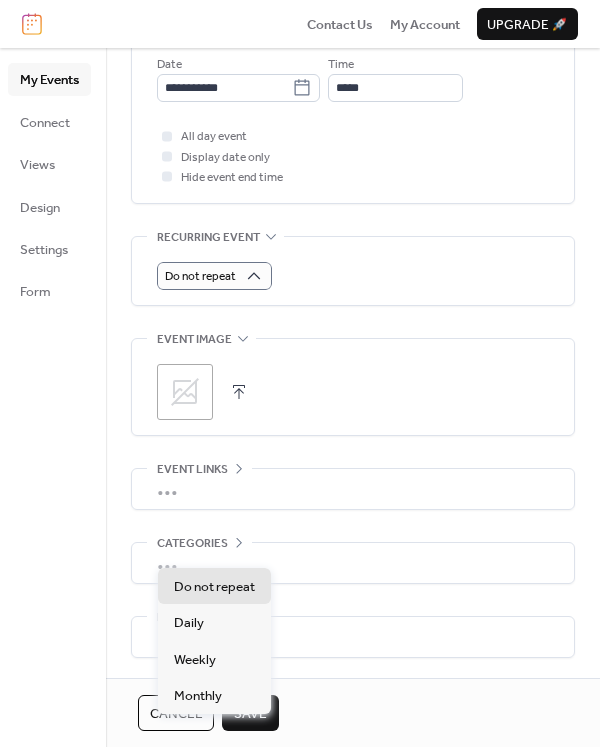 click on "•••" at bounding box center [353, 563] 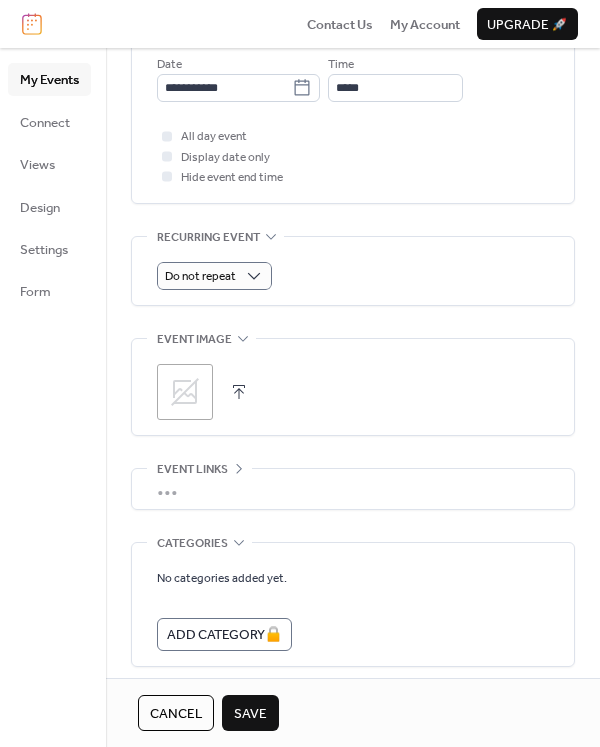 scroll, scrollTop: 772, scrollLeft: 0, axis: vertical 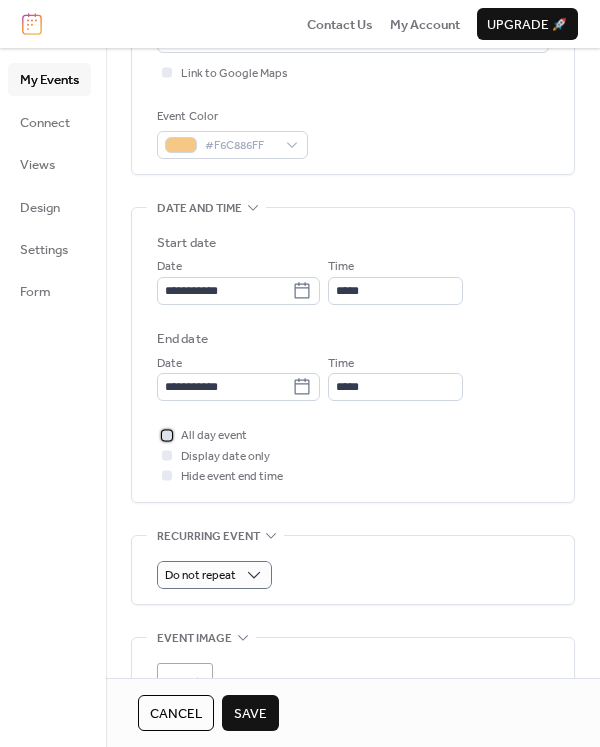 click at bounding box center [167, 435] 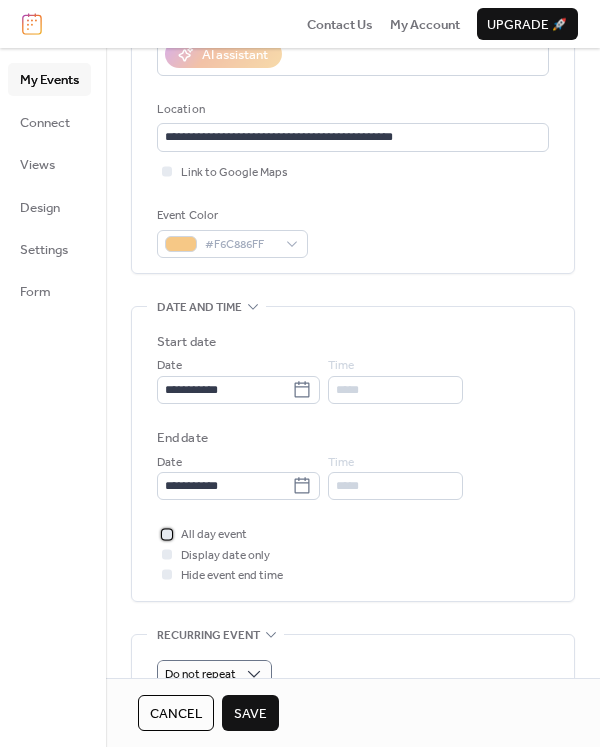 scroll, scrollTop: 373, scrollLeft: 0, axis: vertical 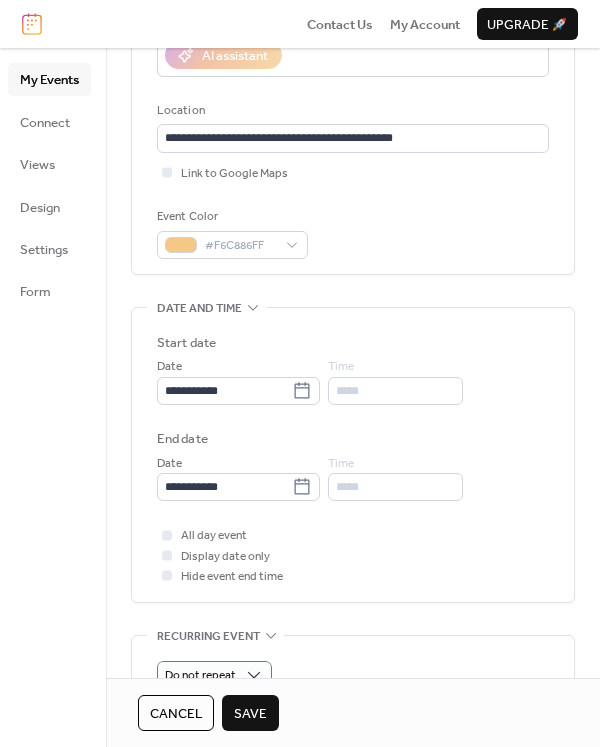 click at bounding box center [167, 555] 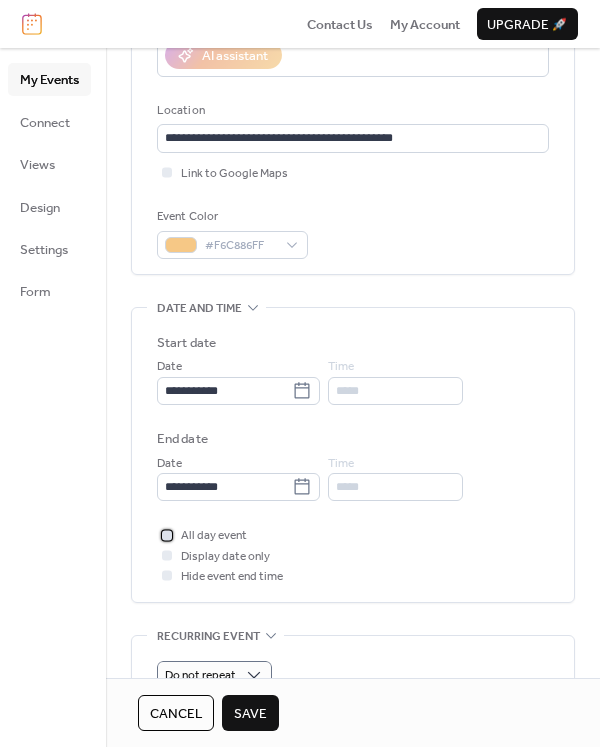 click 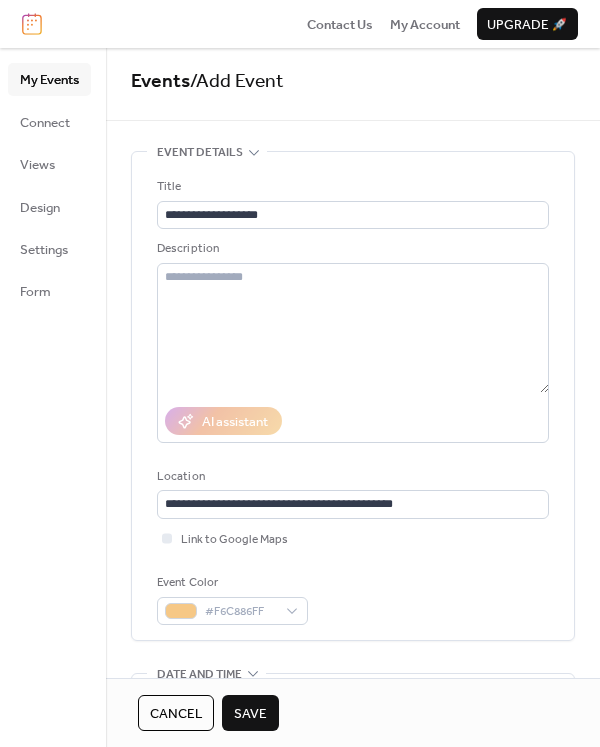 scroll, scrollTop: 0, scrollLeft: 0, axis: both 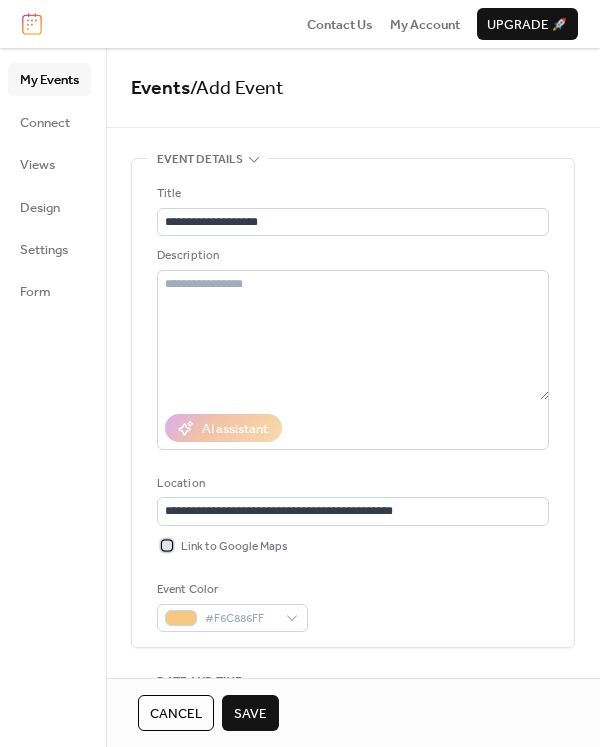 click on "Link to Google Maps" at bounding box center [234, 547] 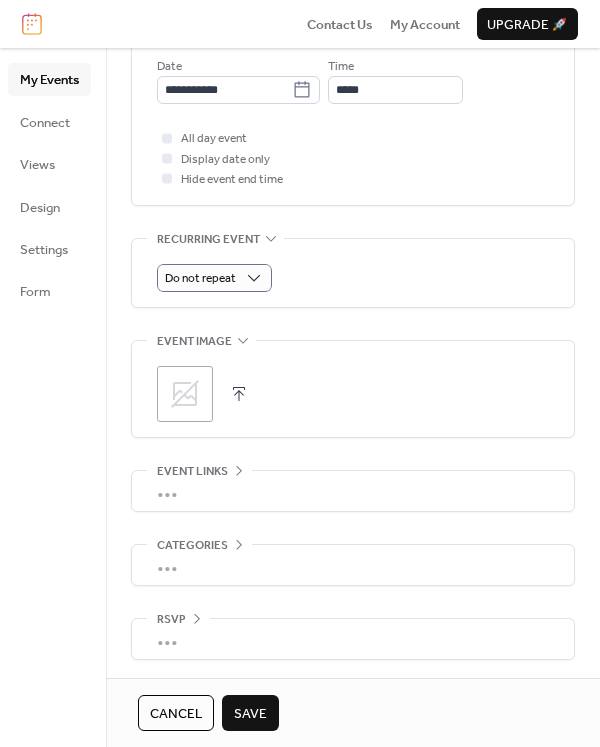 scroll, scrollTop: 772, scrollLeft: 0, axis: vertical 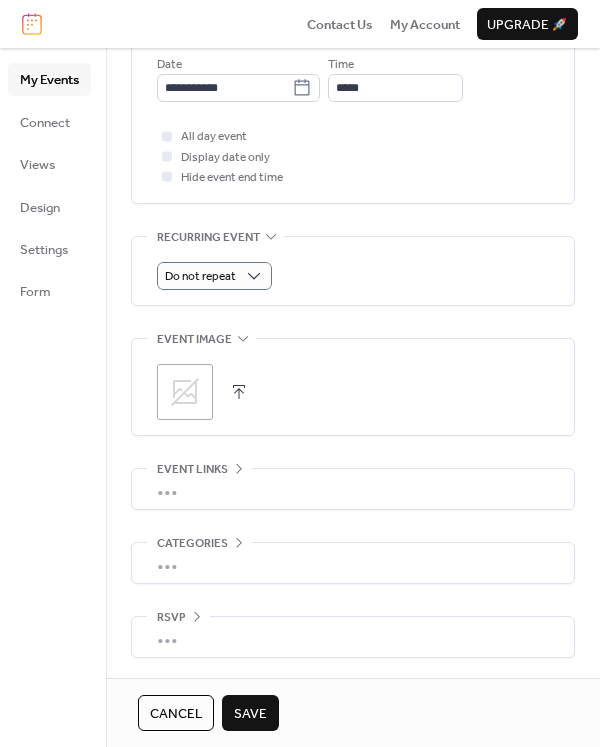click on "Save" at bounding box center [250, 714] 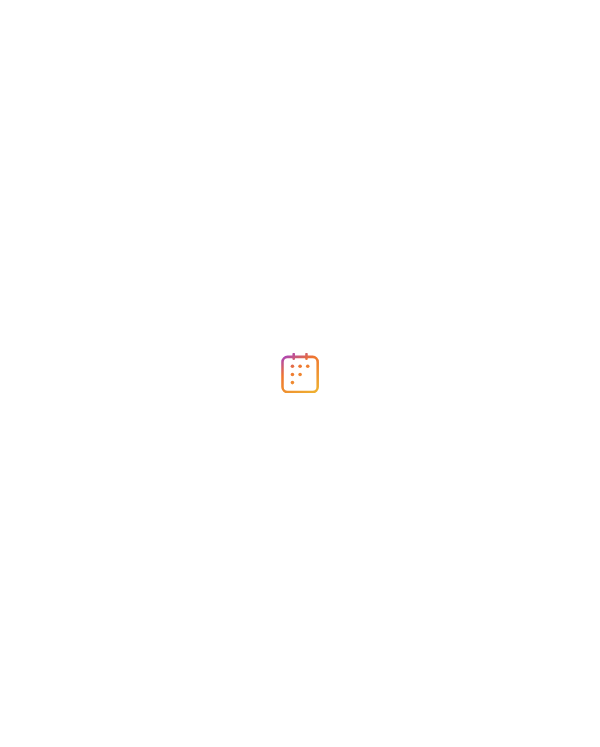 scroll, scrollTop: 0, scrollLeft: 0, axis: both 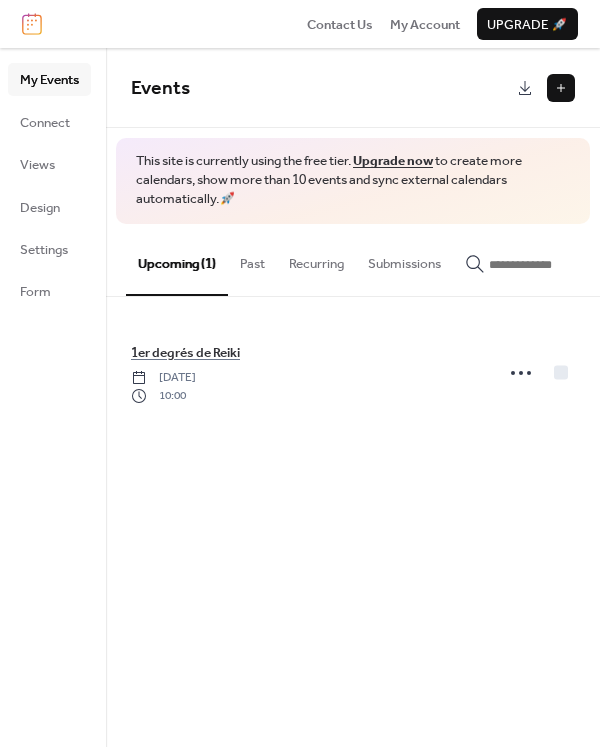 click at bounding box center [561, 88] 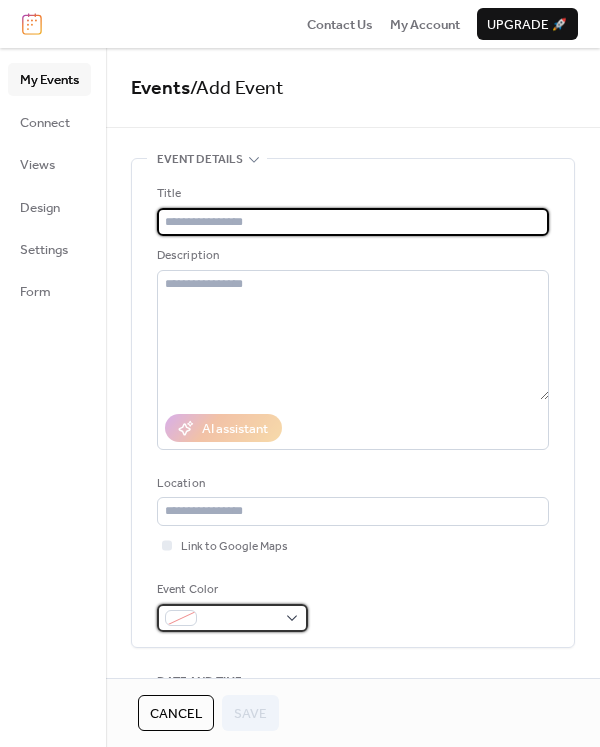 click at bounding box center (240, 619) 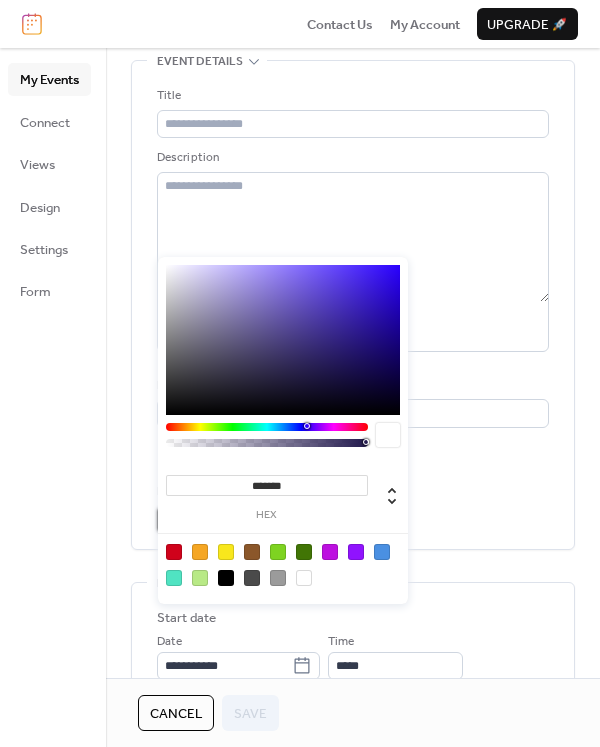 scroll, scrollTop: 99, scrollLeft: 0, axis: vertical 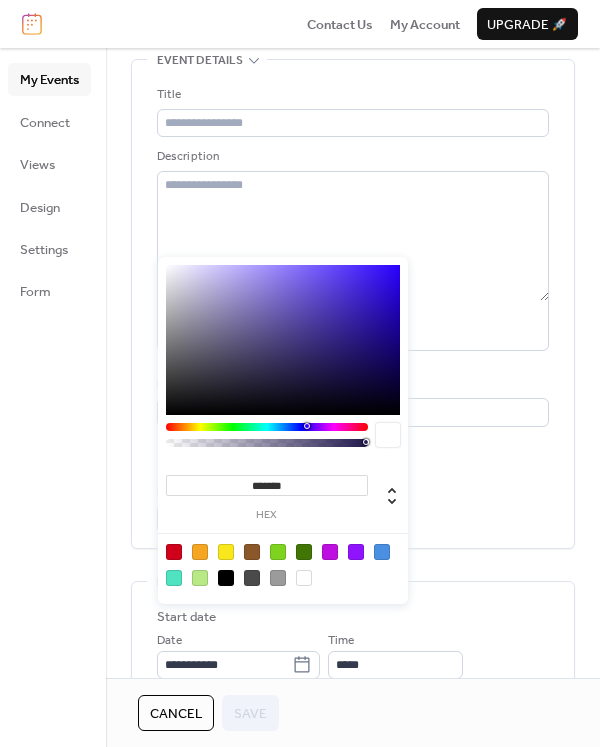 click at bounding box center (200, 552) 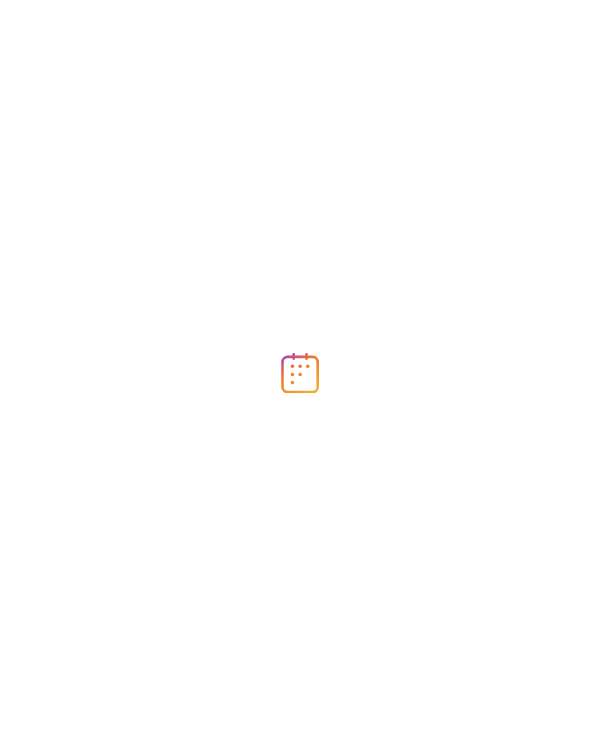 scroll, scrollTop: 0, scrollLeft: 0, axis: both 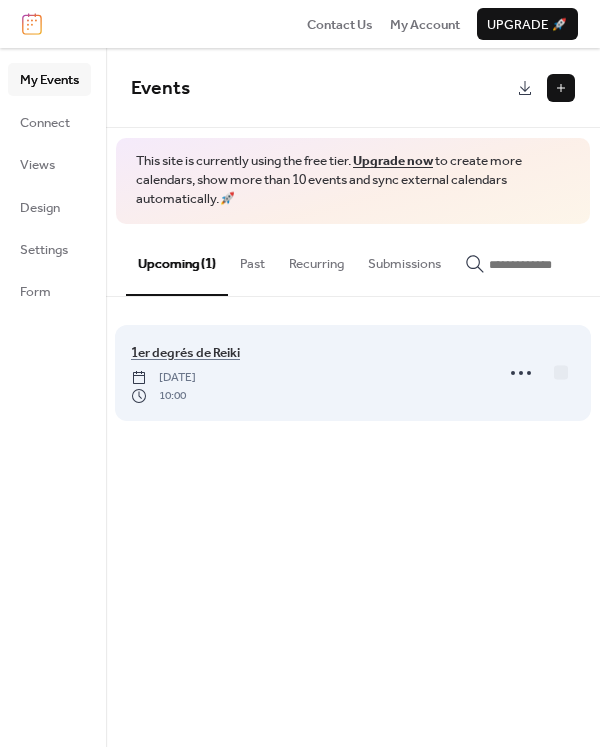 click on "1er degrés de Reiki Saturday, August 2, 2025 10:00" at bounding box center [306, 373] 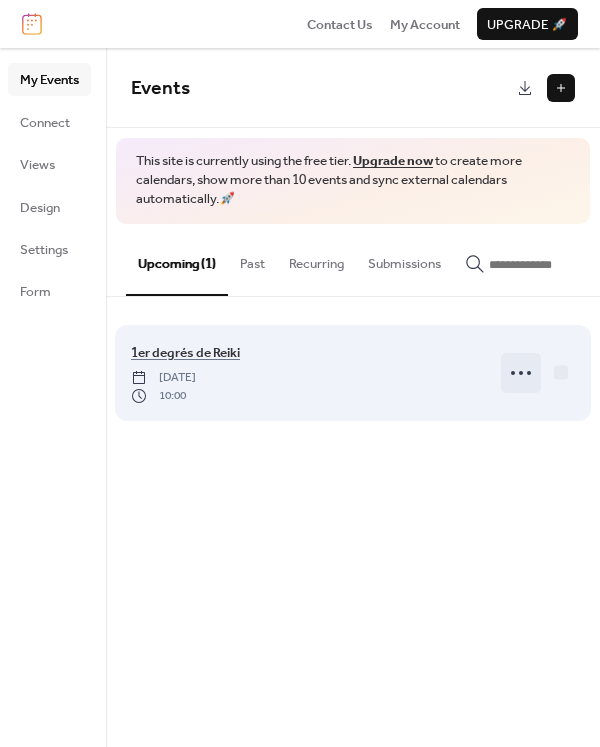 click 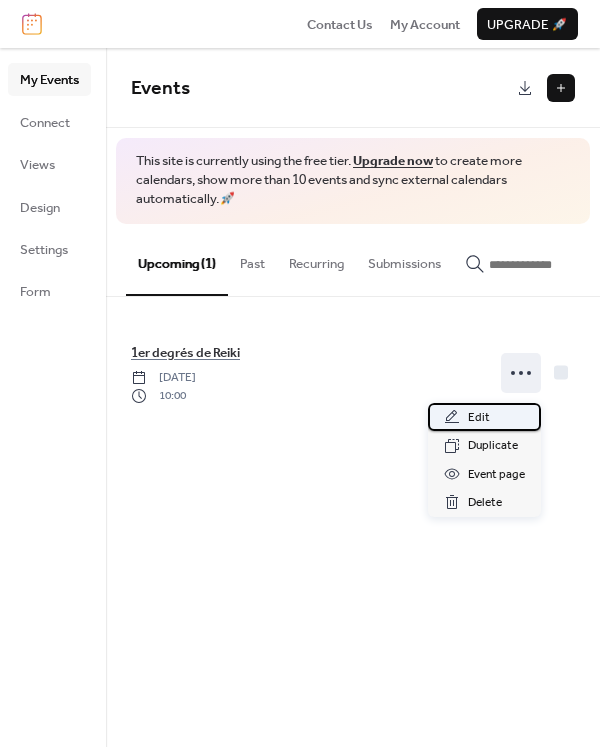 click on "Edit" at bounding box center [484, 417] 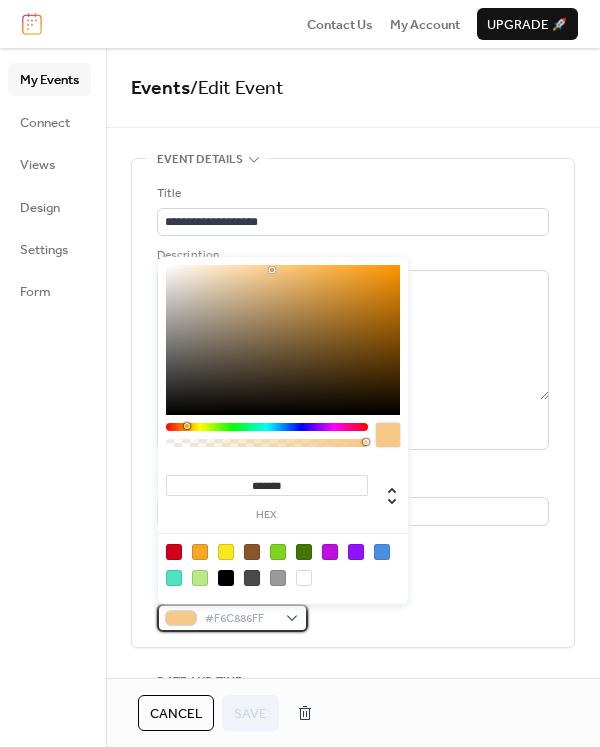 click at bounding box center [181, 618] 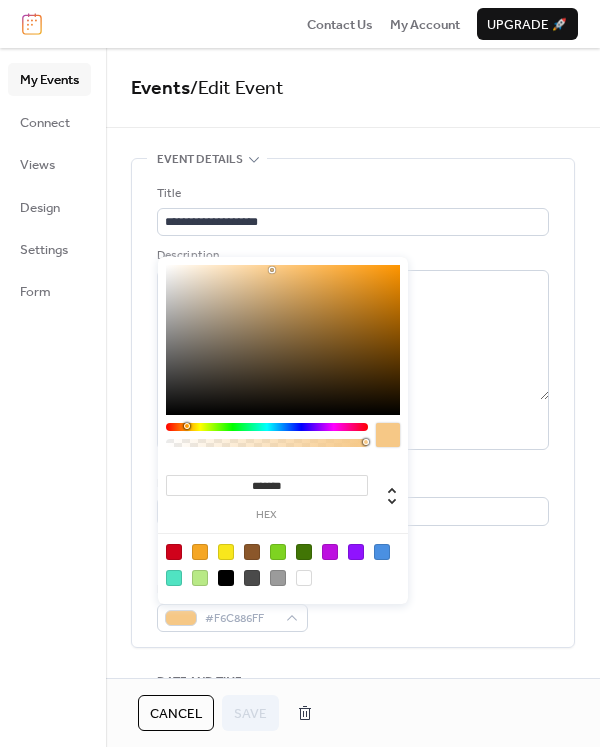 click on "*******" at bounding box center [267, 485] 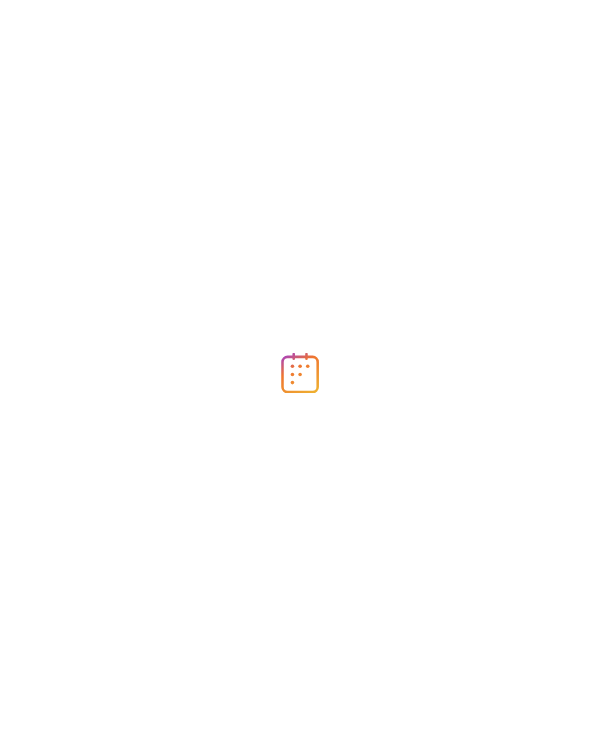 scroll, scrollTop: 0, scrollLeft: 0, axis: both 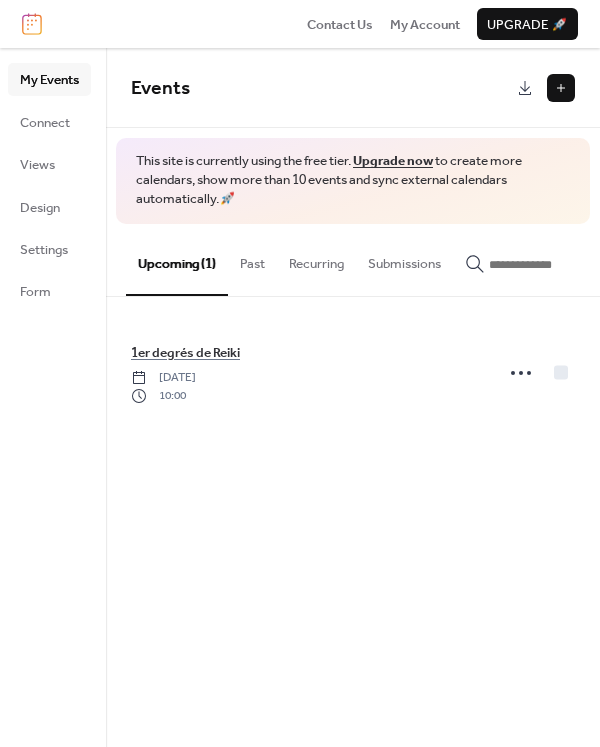 click at bounding box center (561, 88) 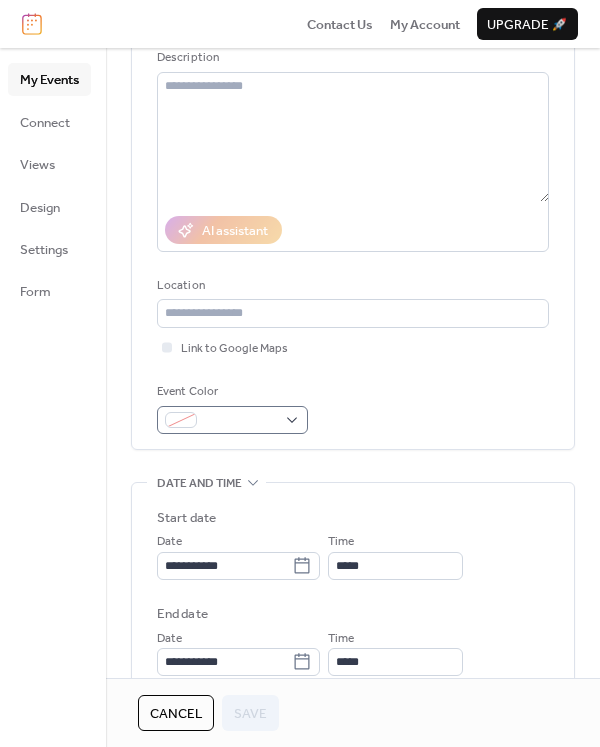 scroll, scrollTop: 199, scrollLeft: 0, axis: vertical 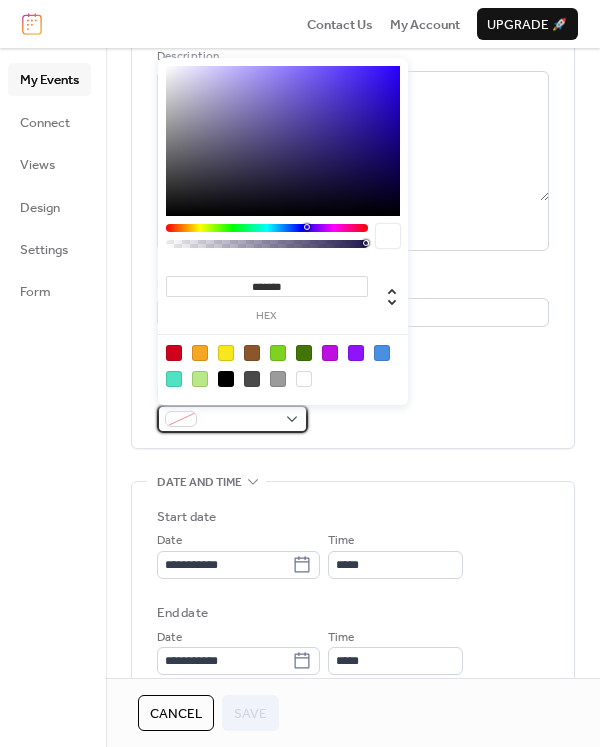 click at bounding box center [240, 420] 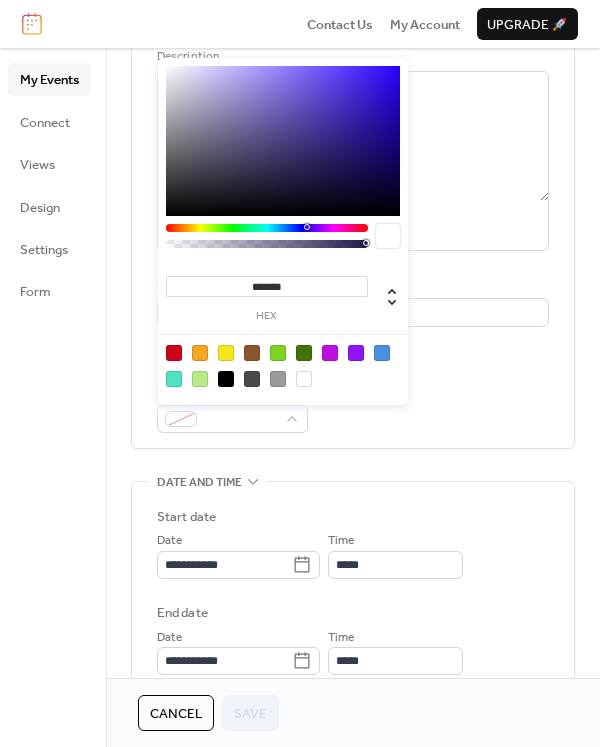 click on "*******" at bounding box center [267, 286] 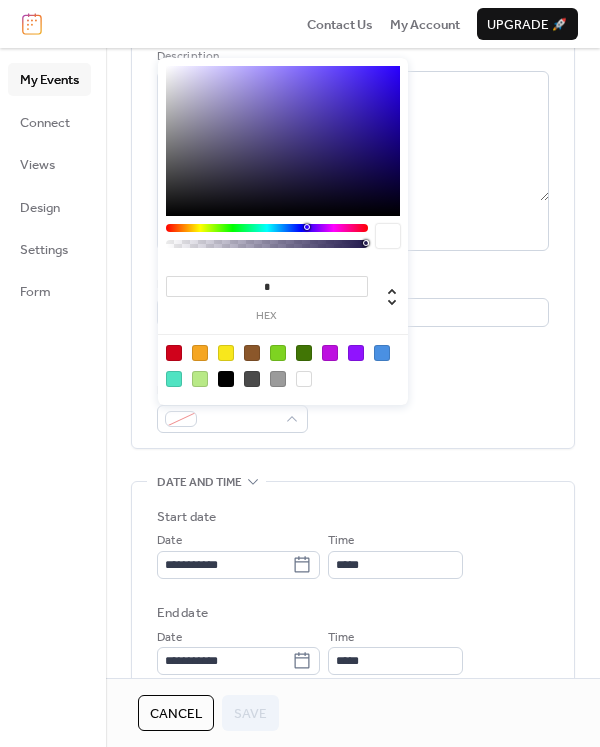 paste on "******" 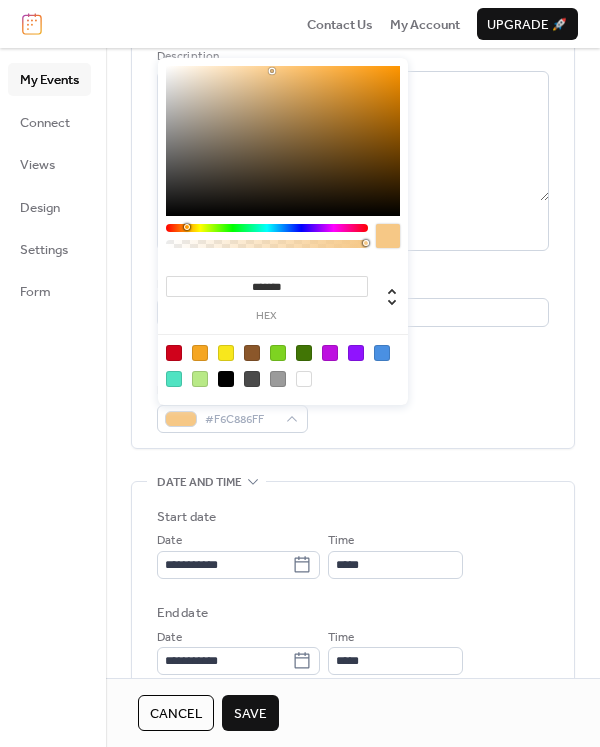 click on "Event Color #F6C886FF" at bounding box center [353, 407] 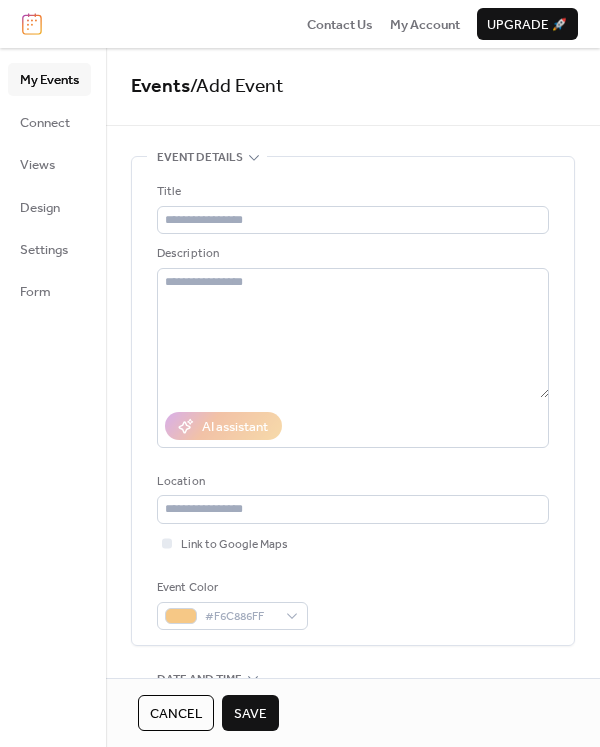 scroll, scrollTop: 0, scrollLeft: 0, axis: both 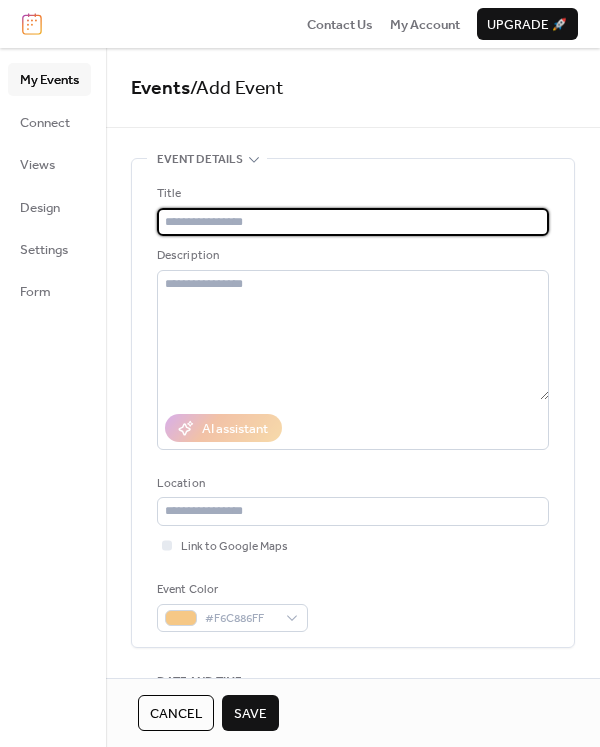 click at bounding box center (353, 222) 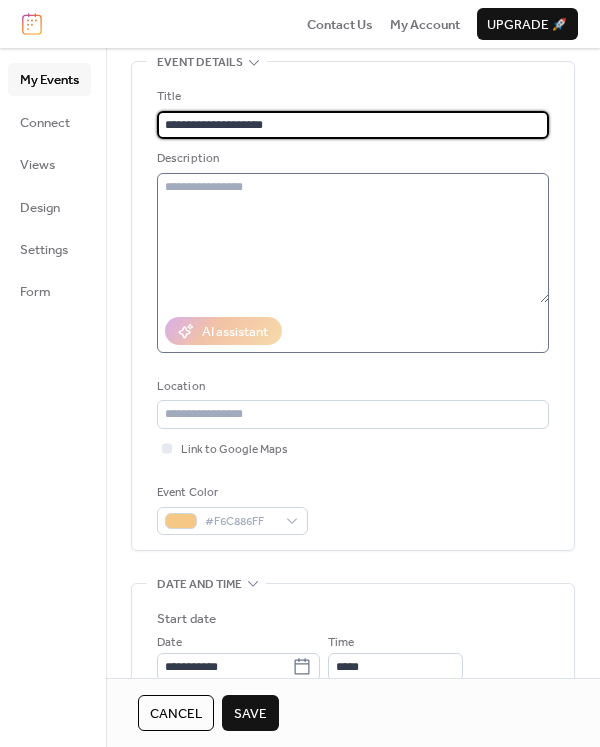 type on "**********" 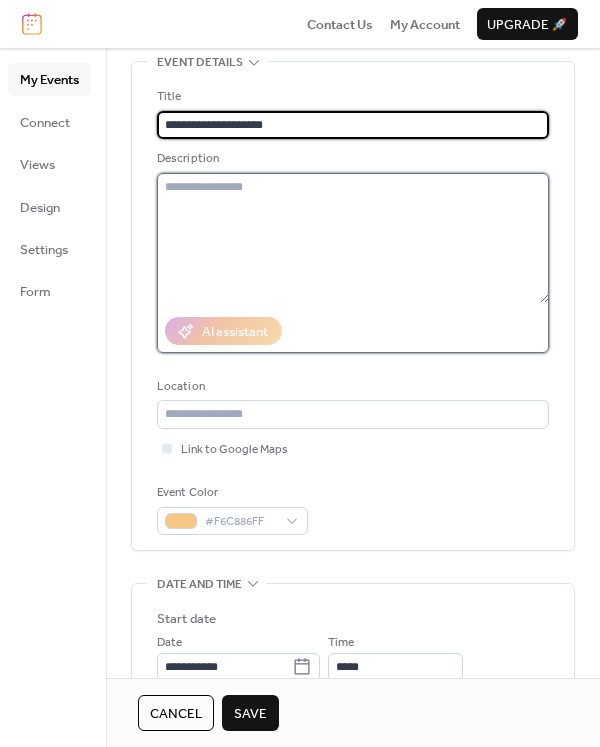 click at bounding box center [353, 238] 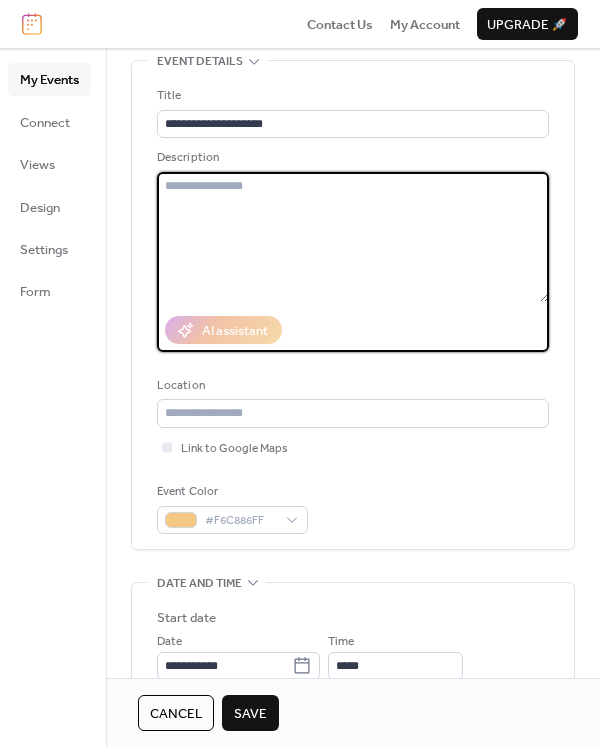 scroll, scrollTop: 99, scrollLeft: 0, axis: vertical 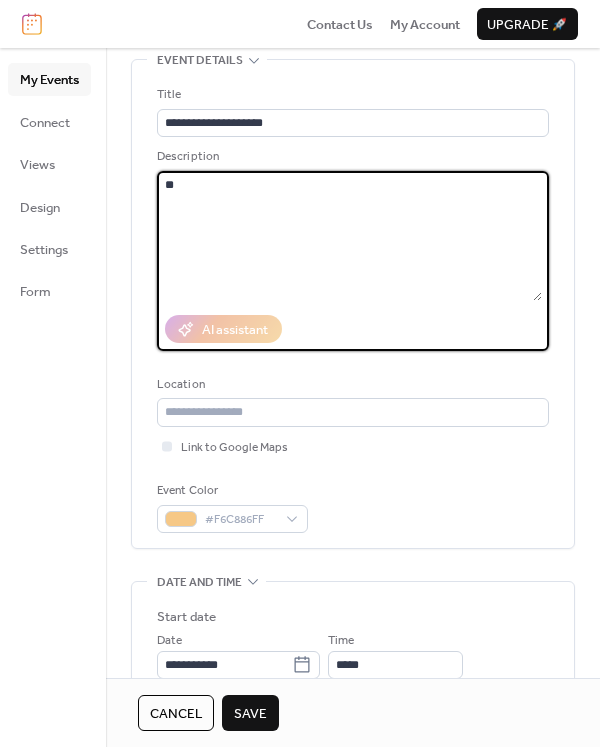 type on "*" 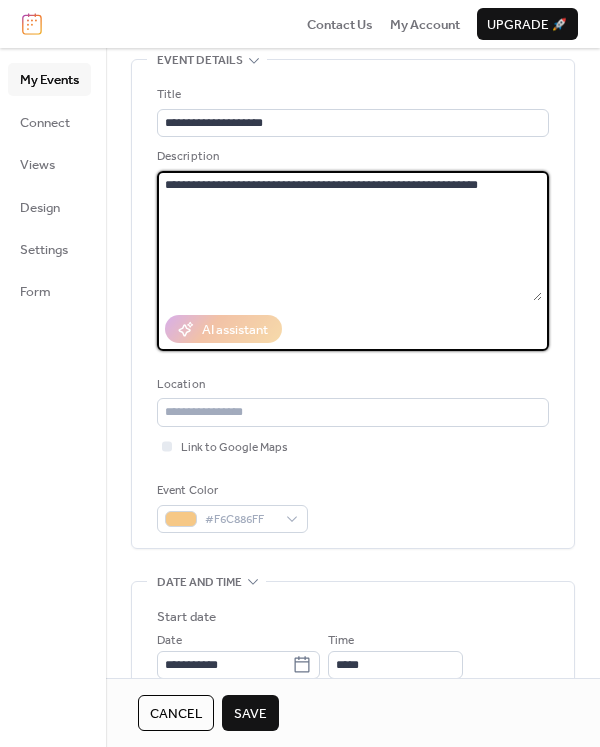 click on "**********" at bounding box center (349, 236) 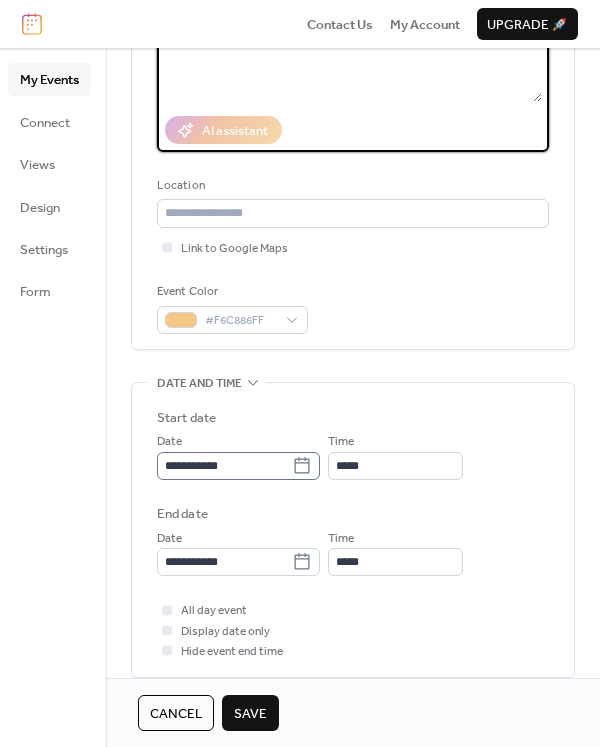 scroll, scrollTop: 299, scrollLeft: 0, axis: vertical 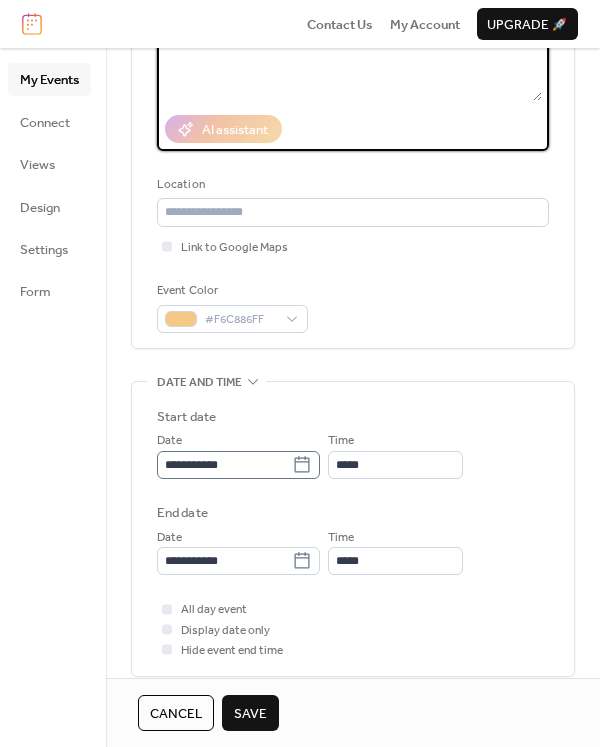 type on "**********" 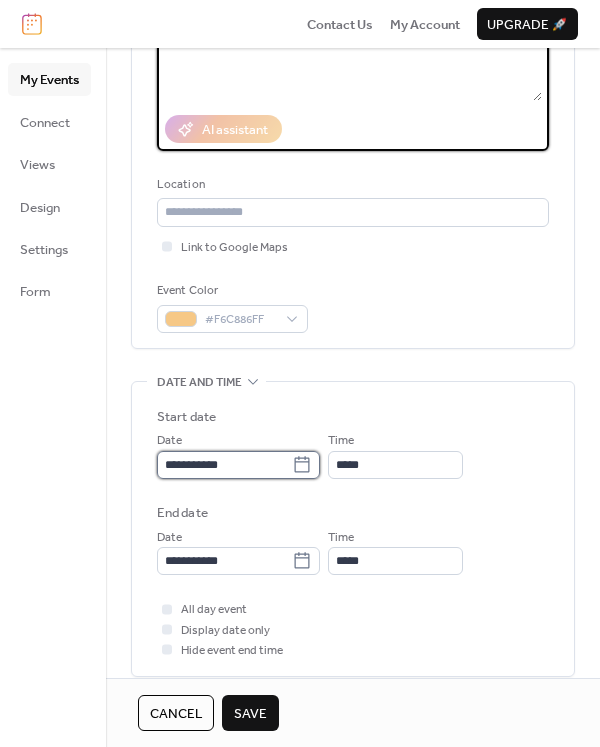 click on "**********" at bounding box center (224, 465) 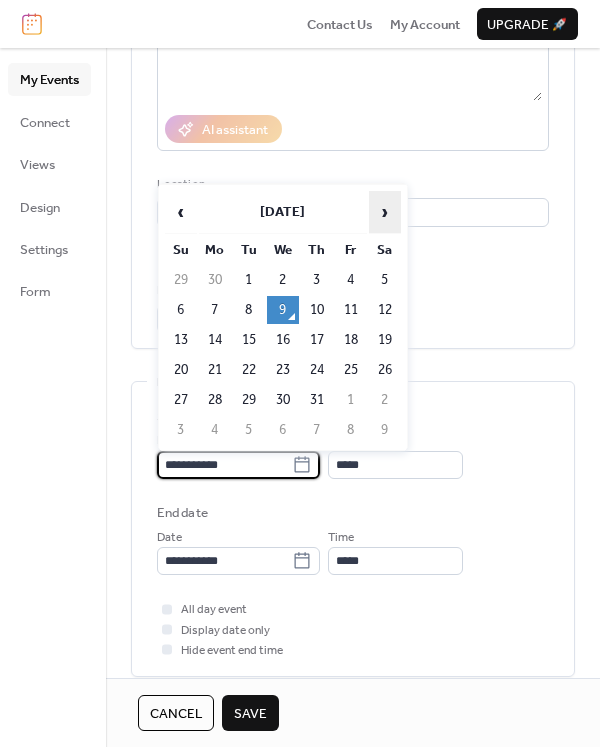 click on "›" at bounding box center [385, 212] 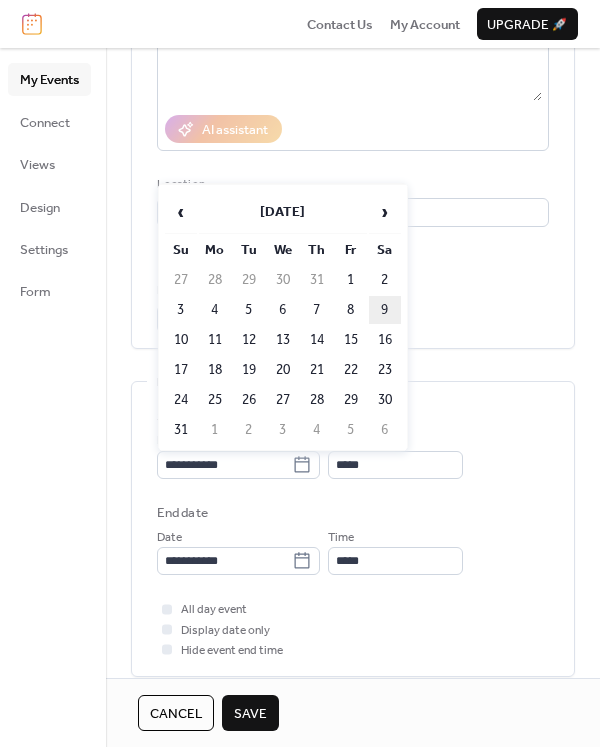 click on "9" at bounding box center (385, 310) 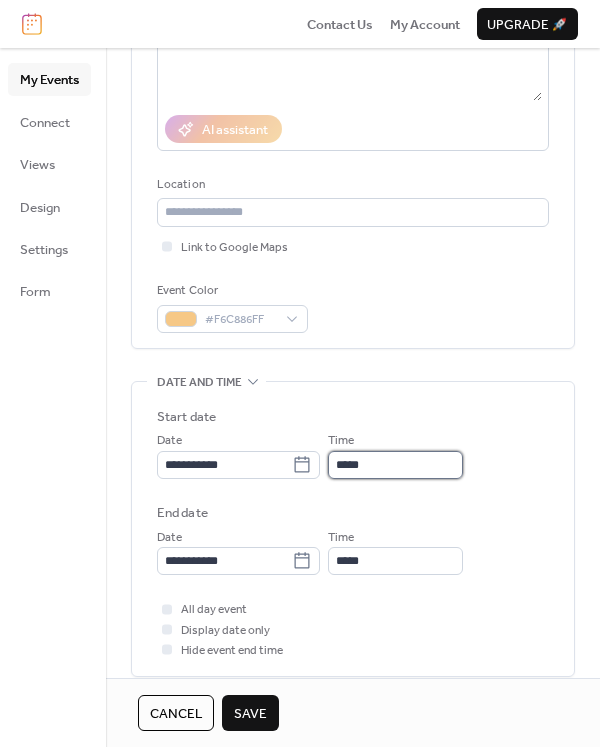 click on "*****" at bounding box center [395, 465] 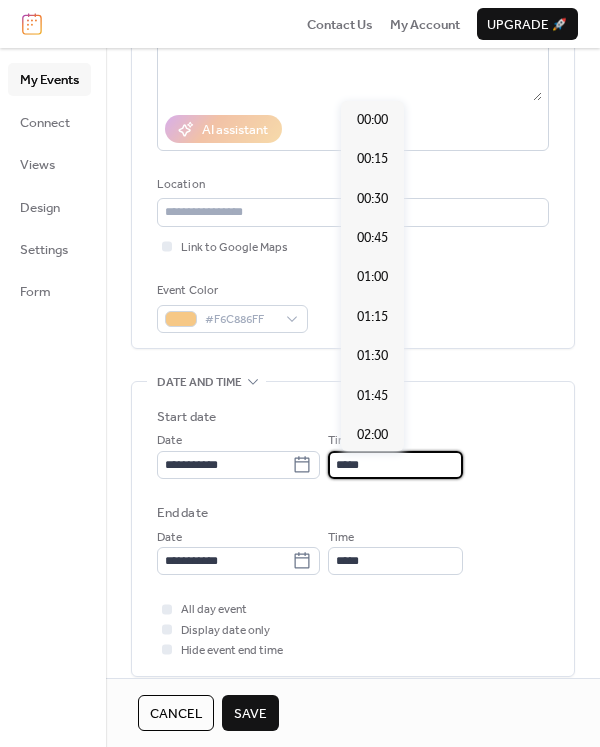 click on "*****" at bounding box center (395, 465) 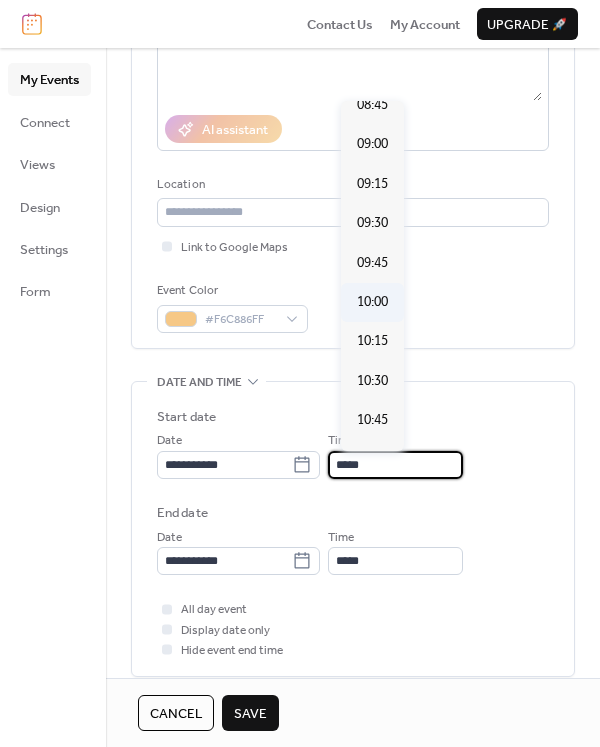 scroll, scrollTop: 1393, scrollLeft: 0, axis: vertical 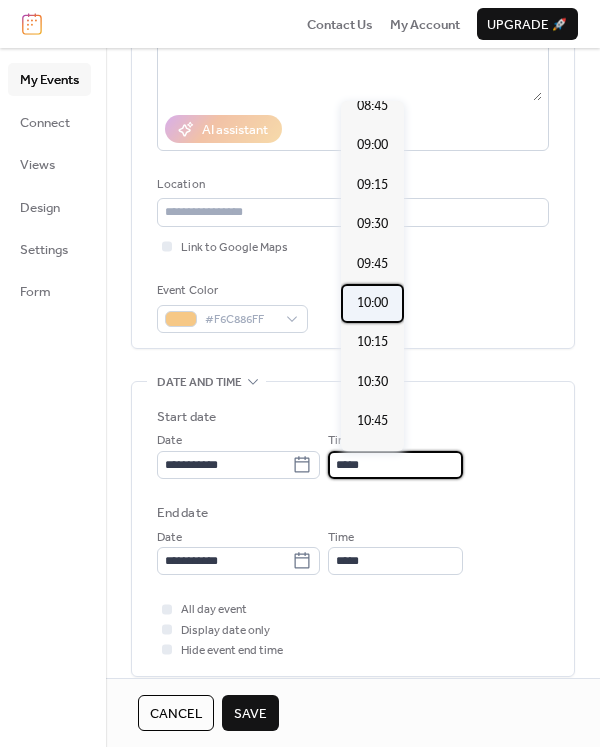 click on "10:00" at bounding box center (372, 303) 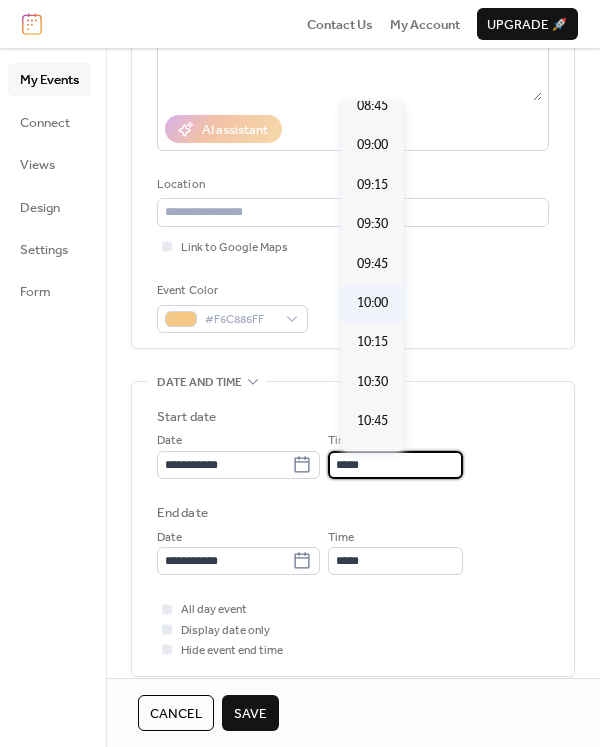 type on "*****" 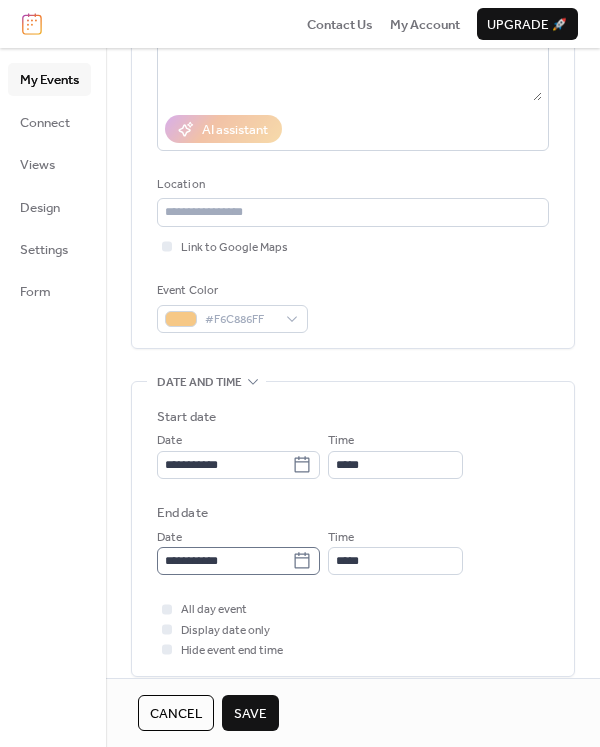 click 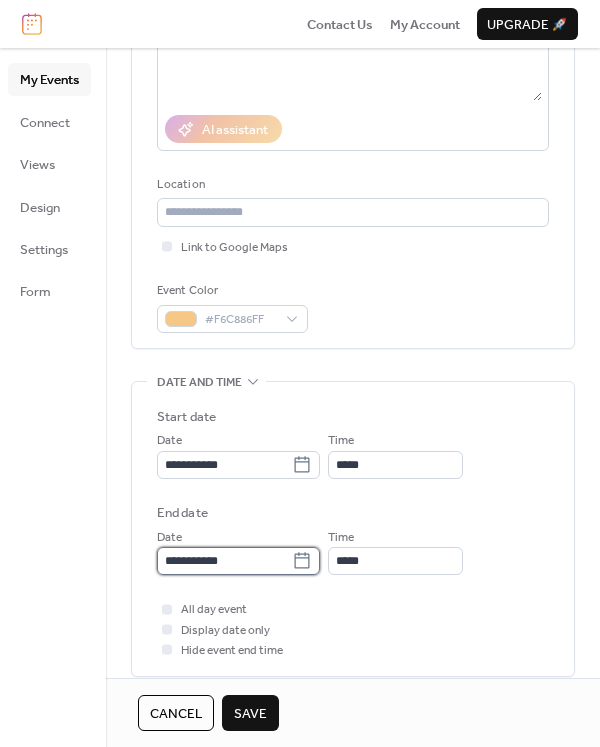 click on "**********" at bounding box center [224, 561] 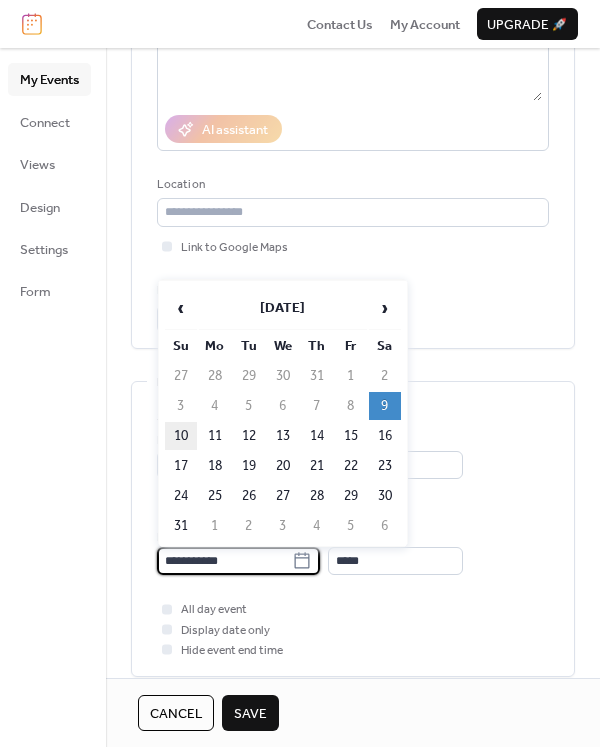click on "10" at bounding box center (181, 436) 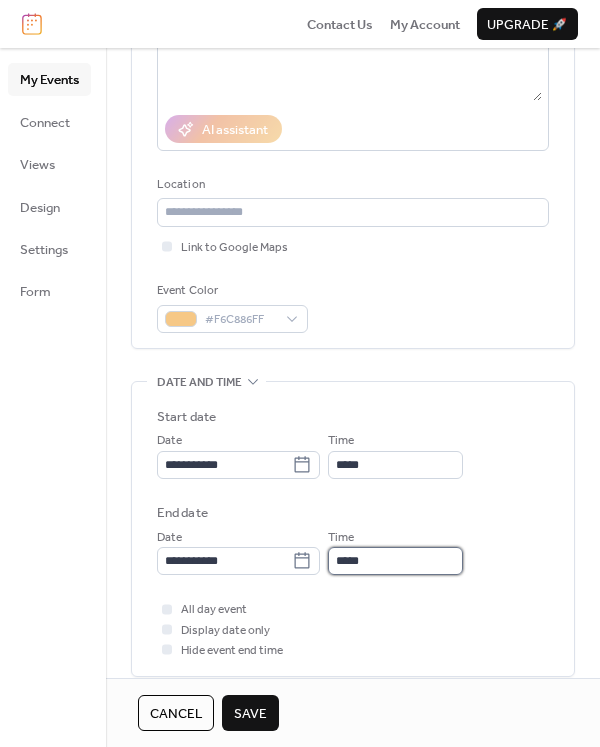 click on "*****" at bounding box center (395, 561) 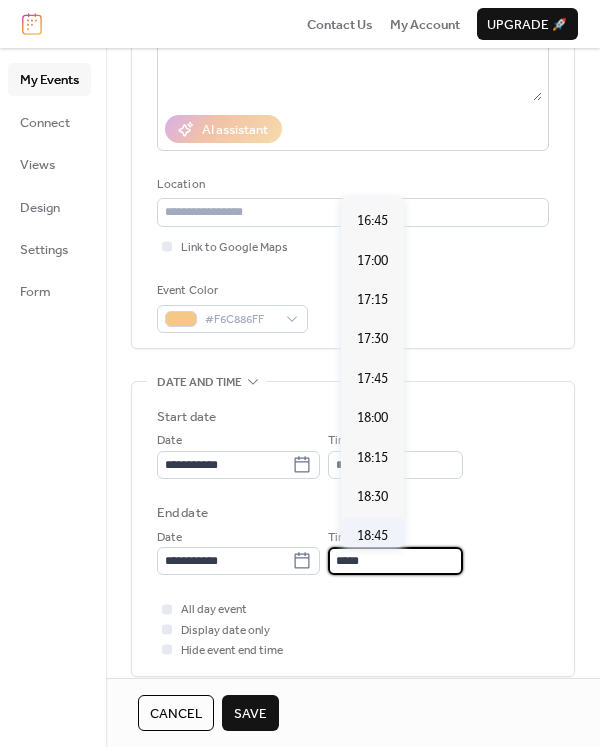 scroll, scrollTop: 2634, scrollLeft: 0, axis: vertical 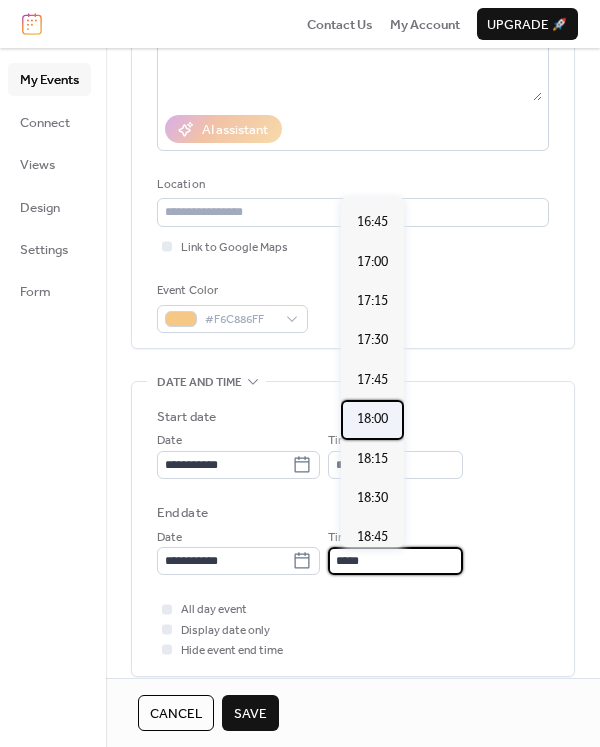 click on "18:00" at bounding box center (372, 419) 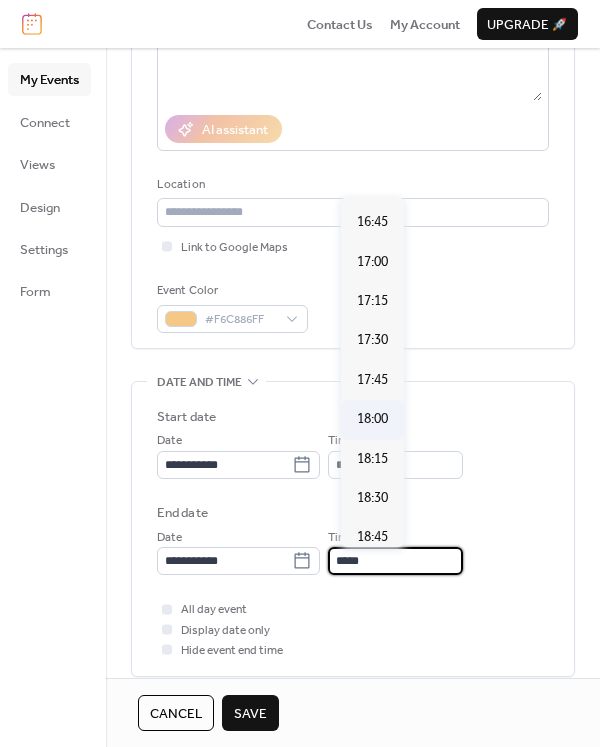 type on "*****" 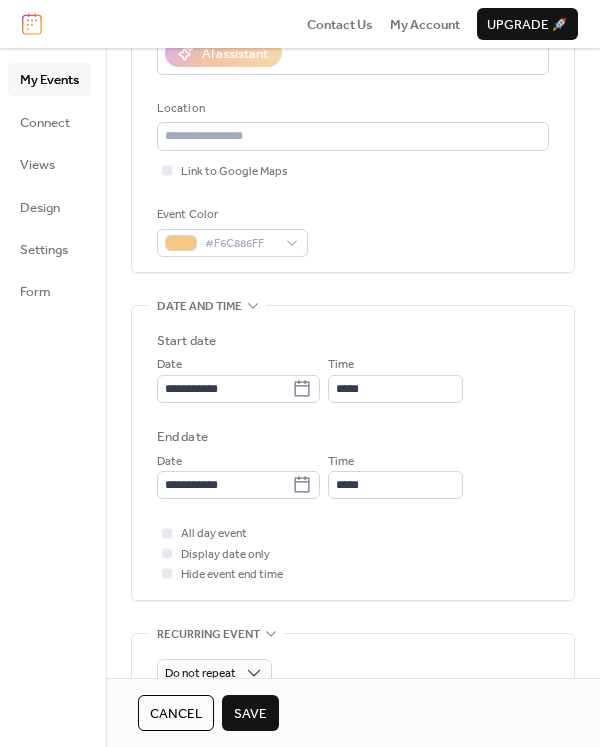 scroll, scrollTop: 374, scrollLeft: 0, axis: vertical 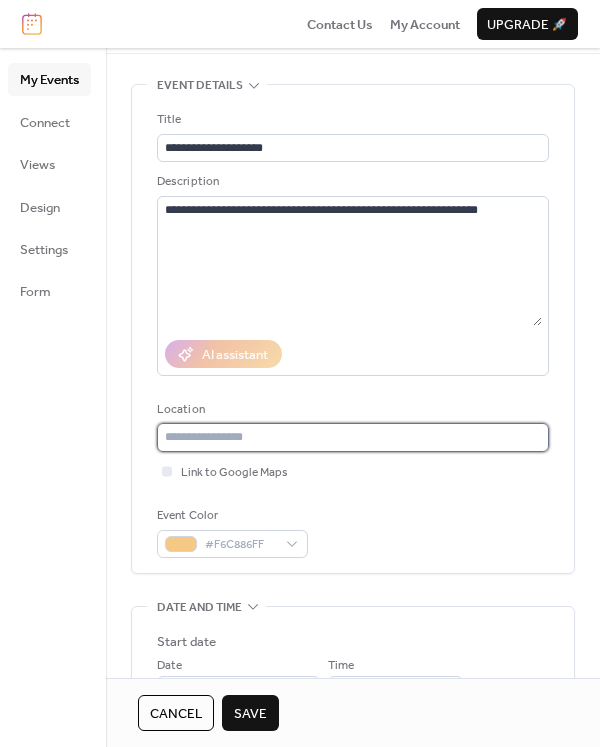 click at bounding box center [353, 437] 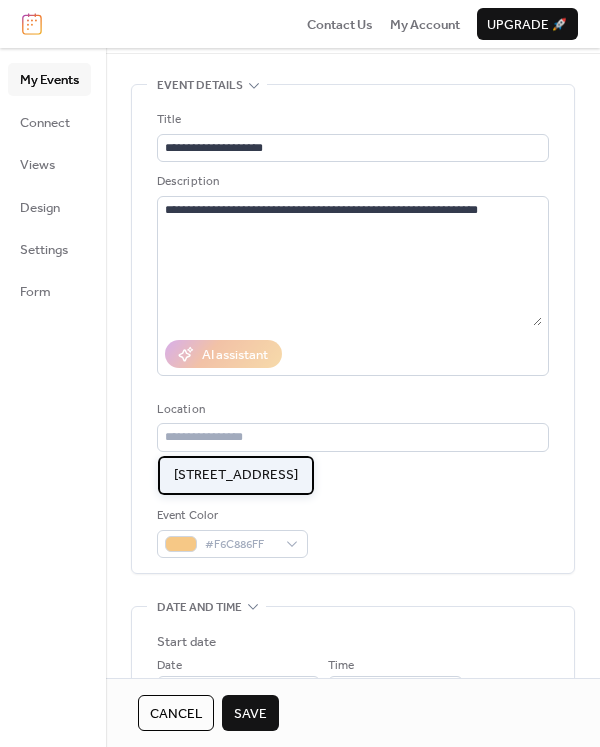 click on "203 route de Mazaugues 83136 La Roquebrussanne" at bounding box center (236, 475) 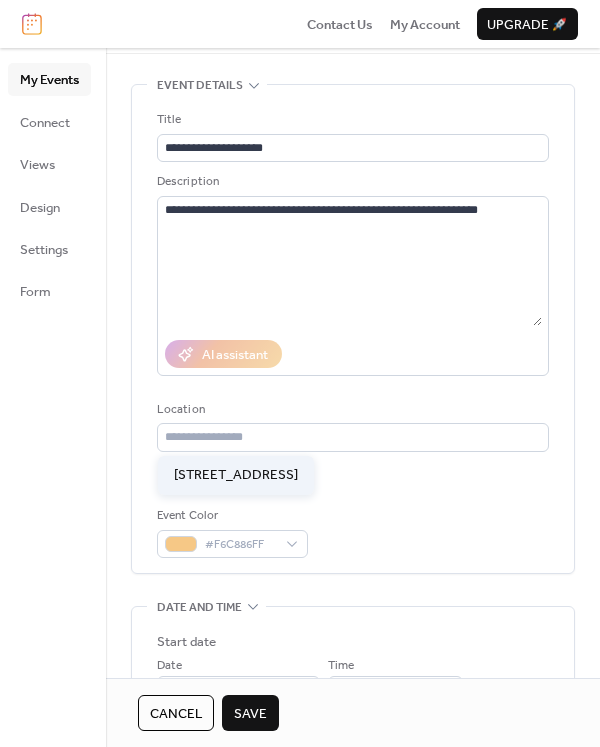 type on "**********" 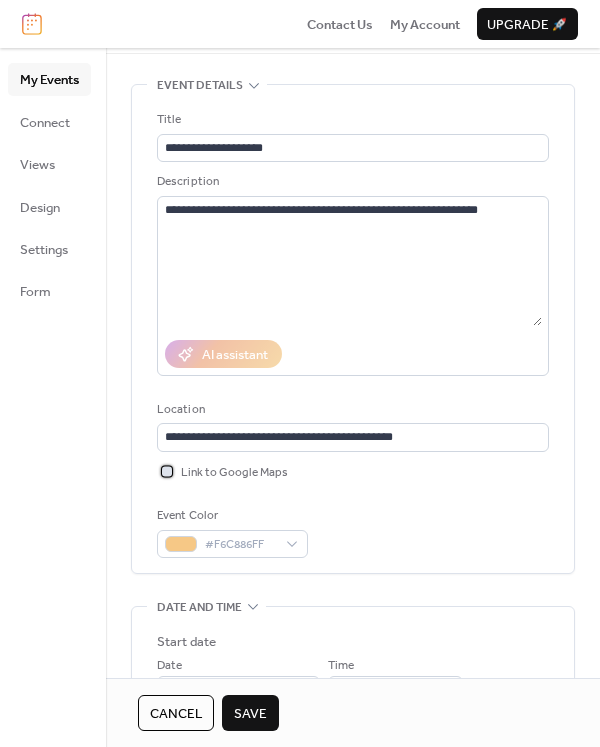 click at bounding box center (167, 471) 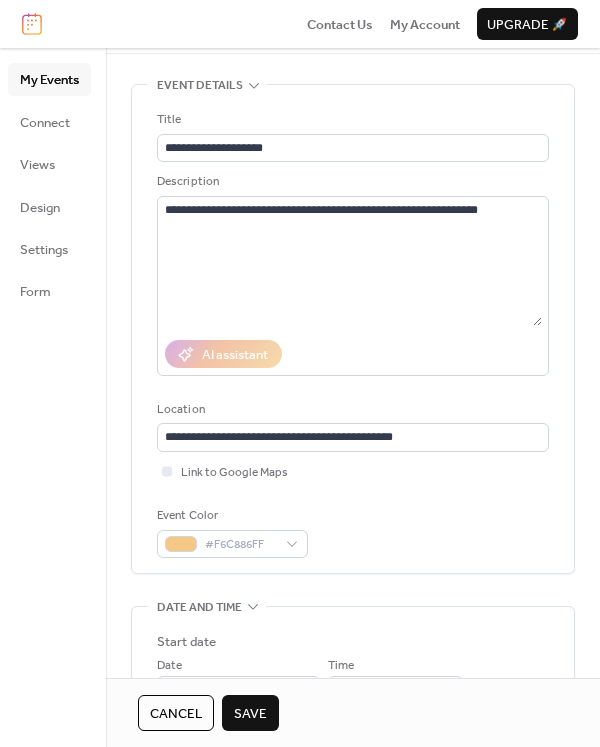 click on "Save" at bounding box center [250, 714] 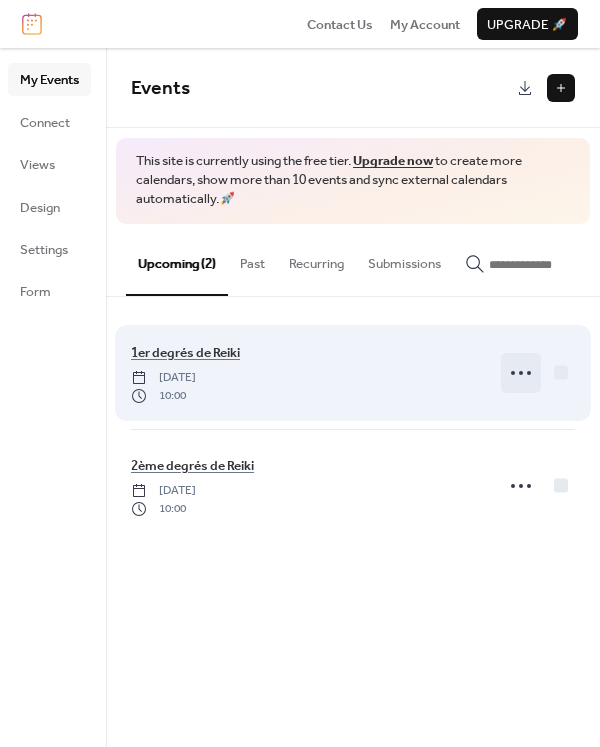 click 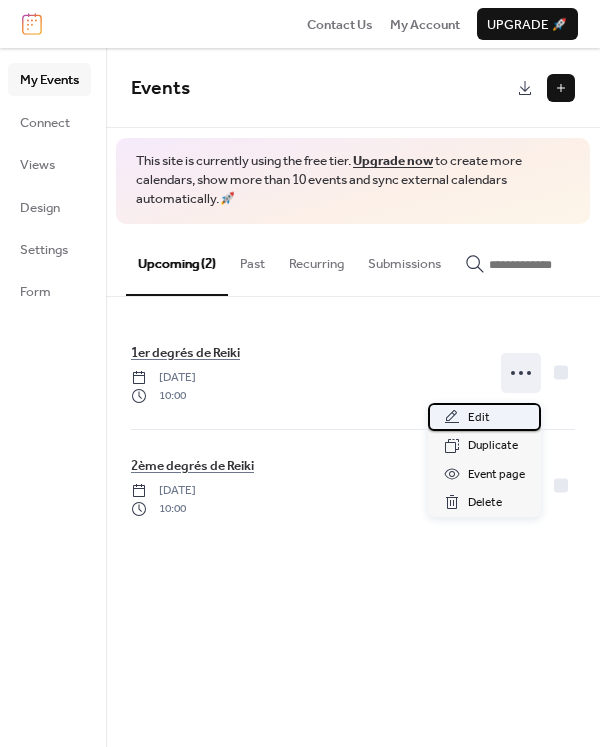 click on "Edit" at bounding box center [479, 418] 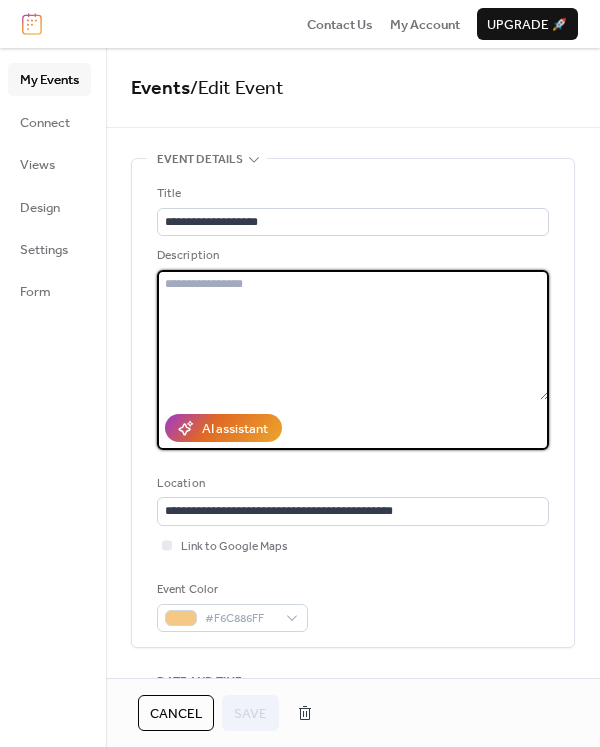 click at bounding box center [353, 335] 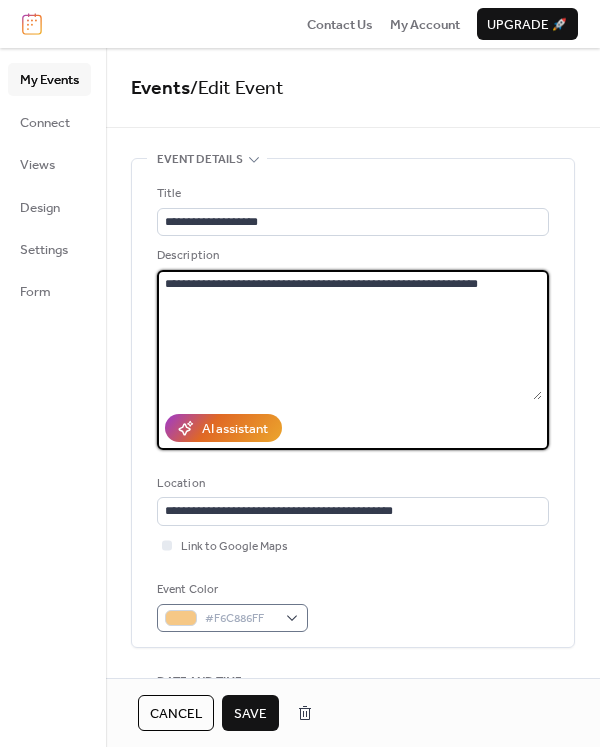 type on "**********" 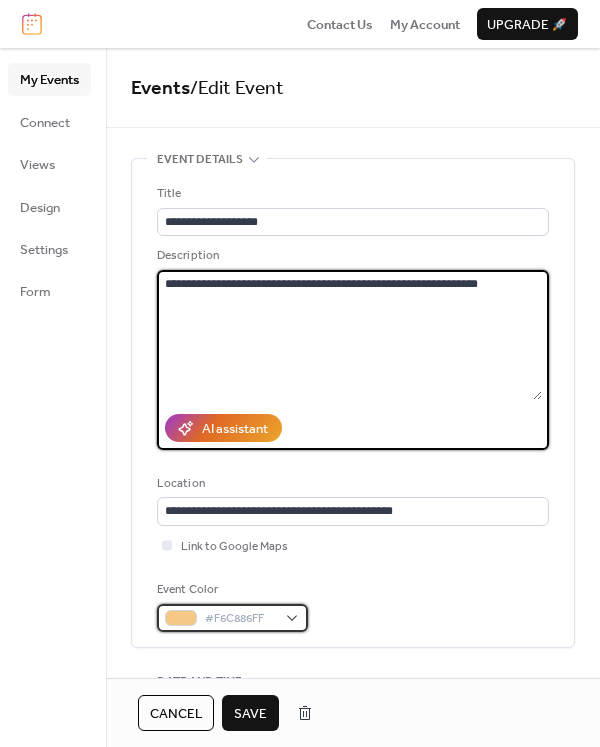 click on "#F6C886FF" at bounding box center (240, 619) 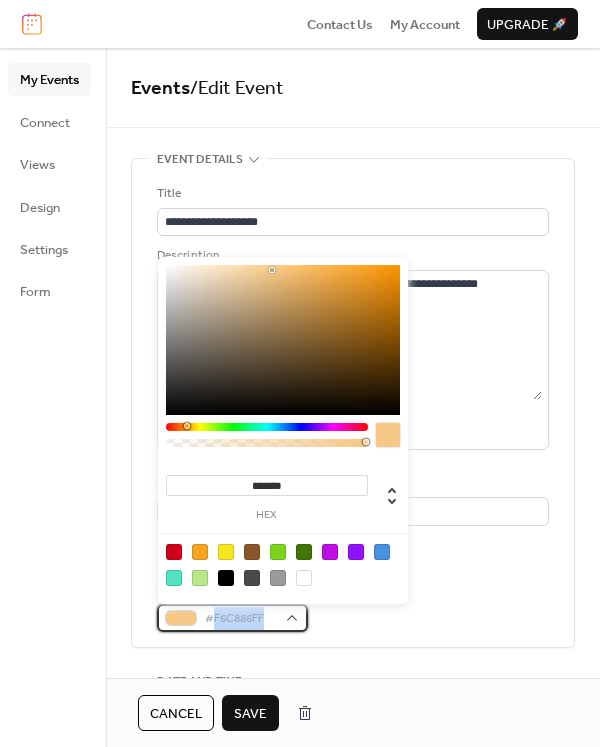 click on "#F6C886FF" at bounding box center [240, 619] 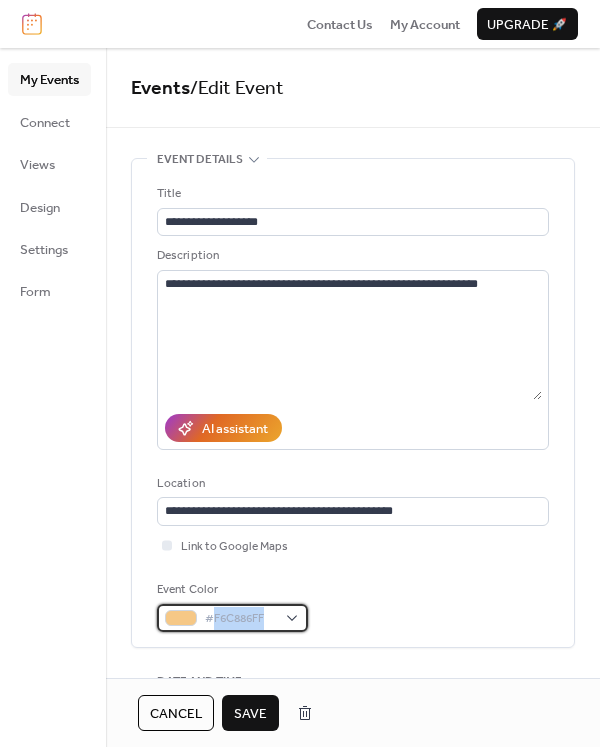 click on "#F6C886FF" at bounding box center (240, 619) 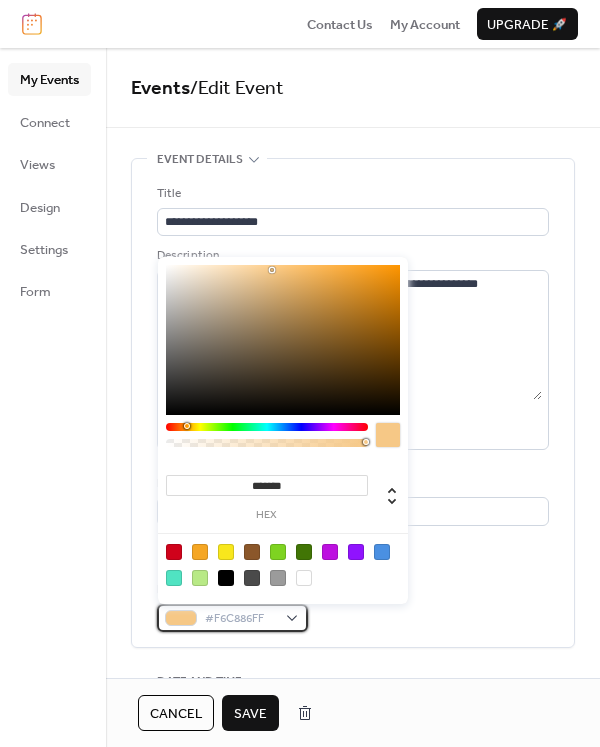 click on "#F6C886FF" at bounding box center [240, 619] 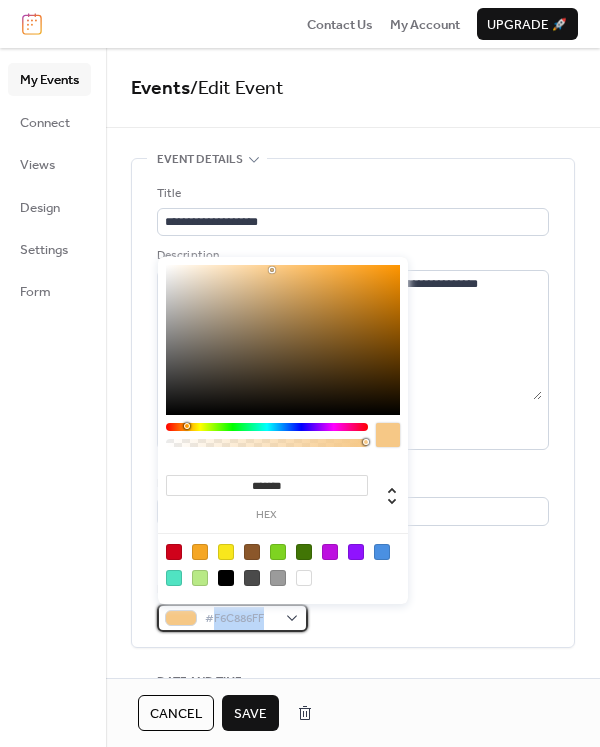 click on "#F6C886FF" at bounding box center (240, 619) 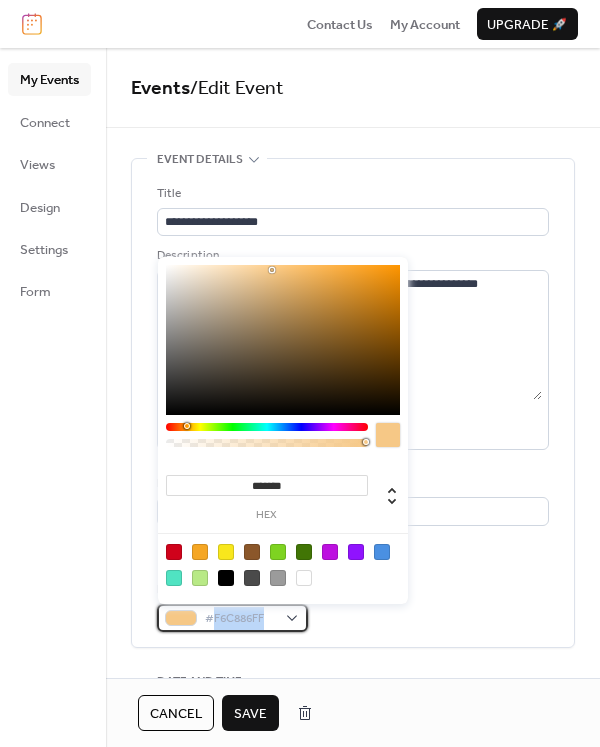 copy on "F6C886FF" 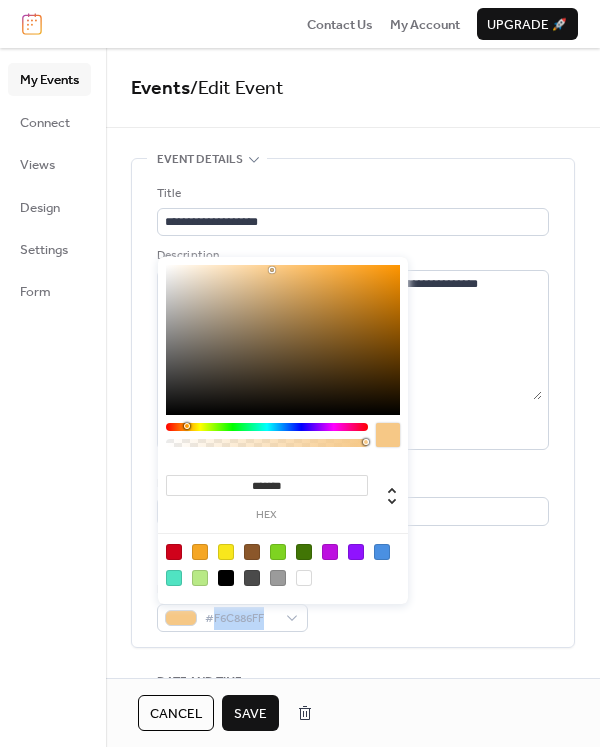 click on "Save" at bounding box center [250, 714] 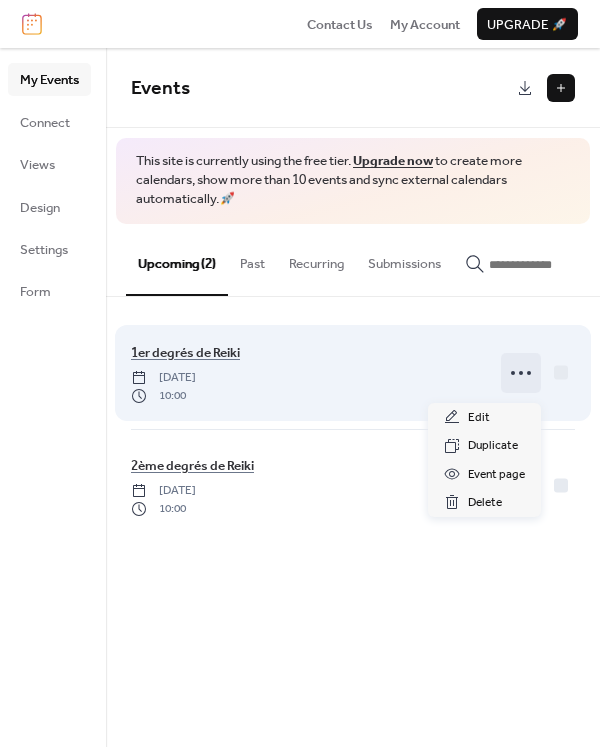 click 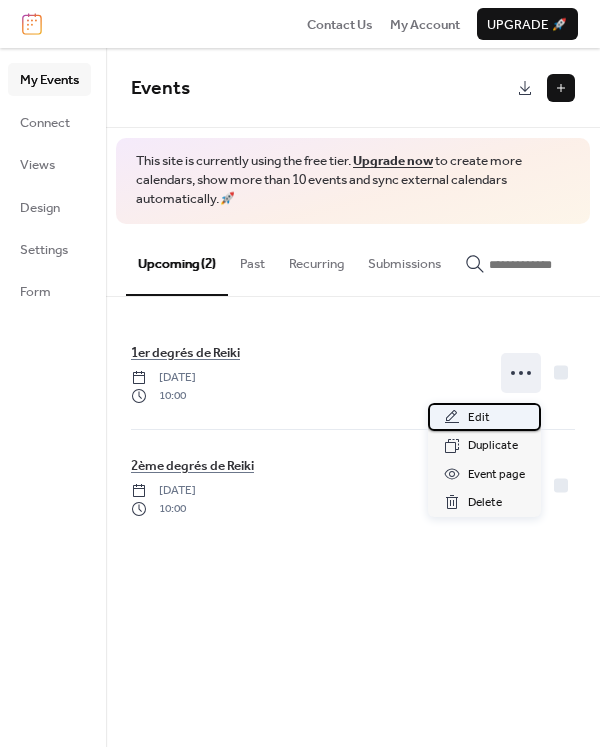 click on "Edit" at bounding box center [484, 417] 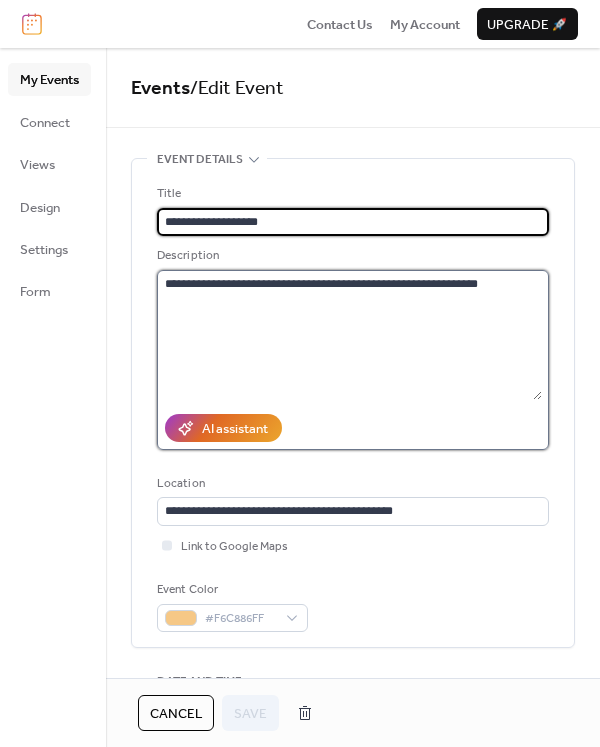 click on "**********" at bounding box center [349, 335] 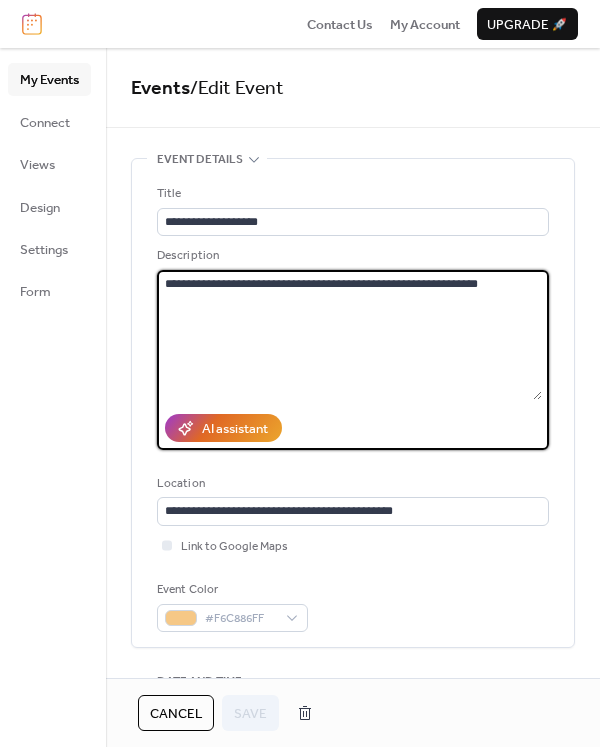 click on "**********" at bounding box center [349, 335] 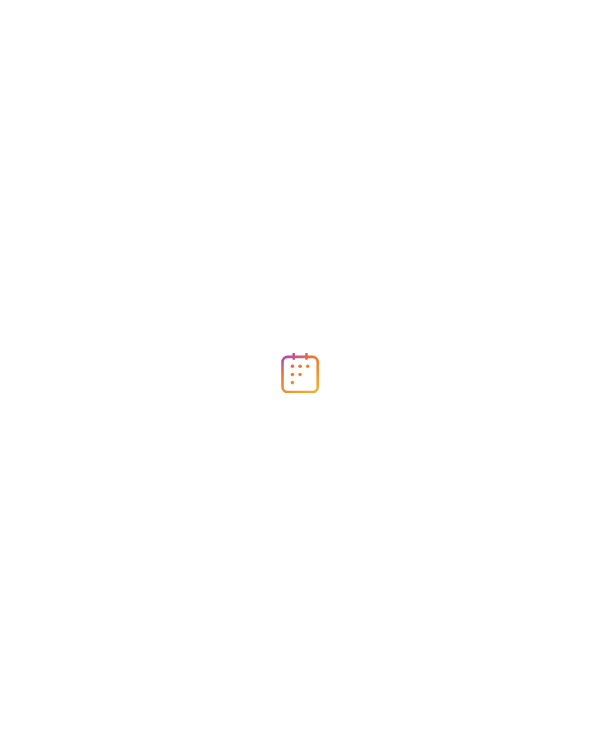 scroll, scrollTop: 0, scrollLeft: 0, axis: both 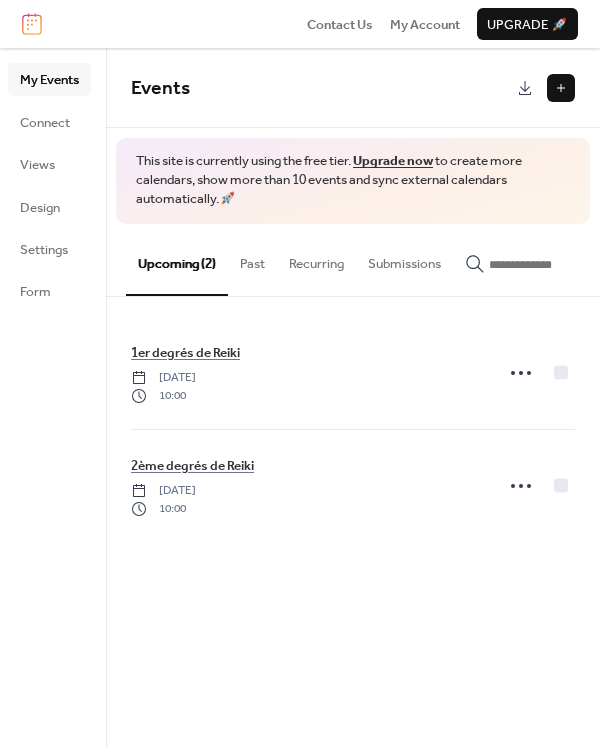 click at bounding box center (561, 88) 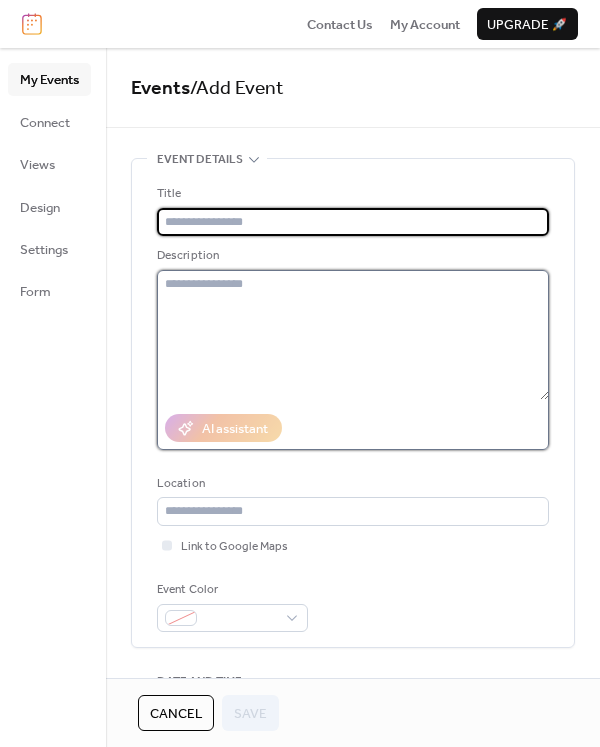 click at bounding box center [353, 335] 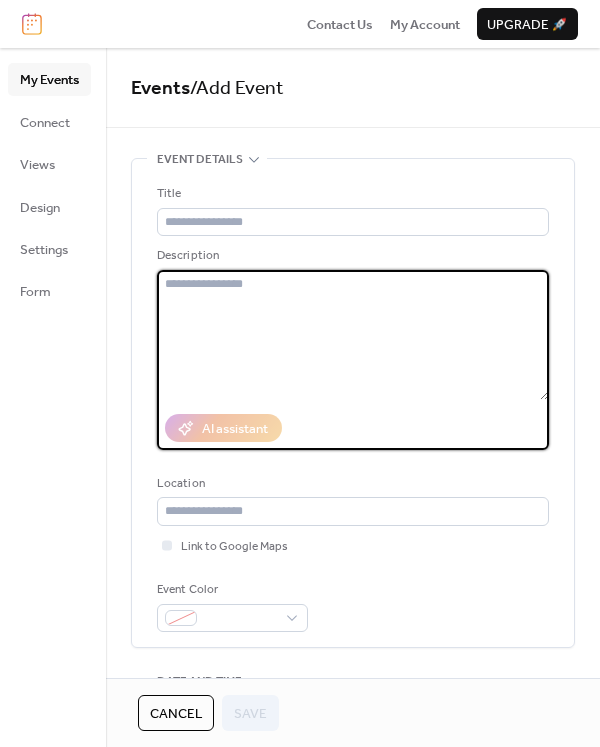 paste on "**********" 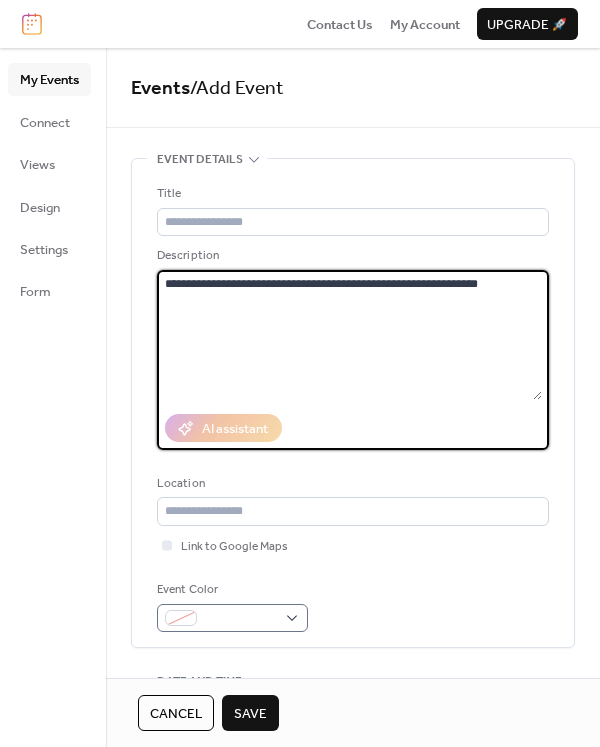 type on "**********" 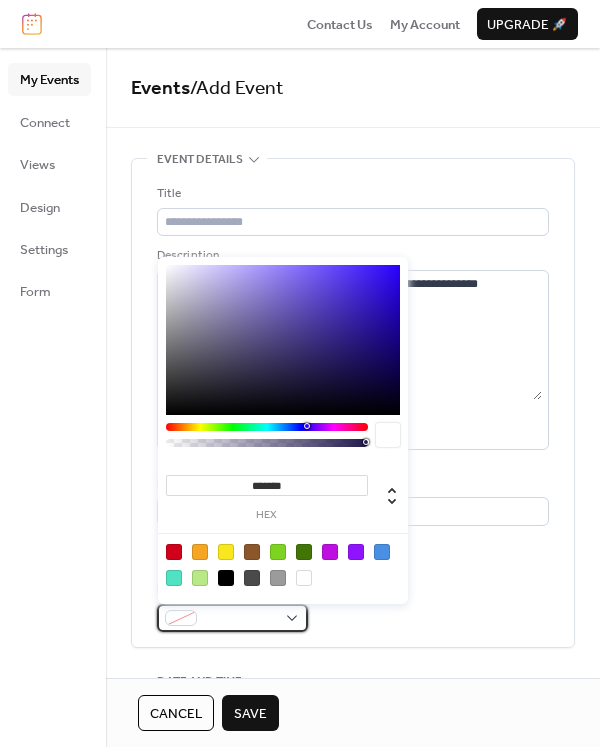 click at bounding box center (232, 618) 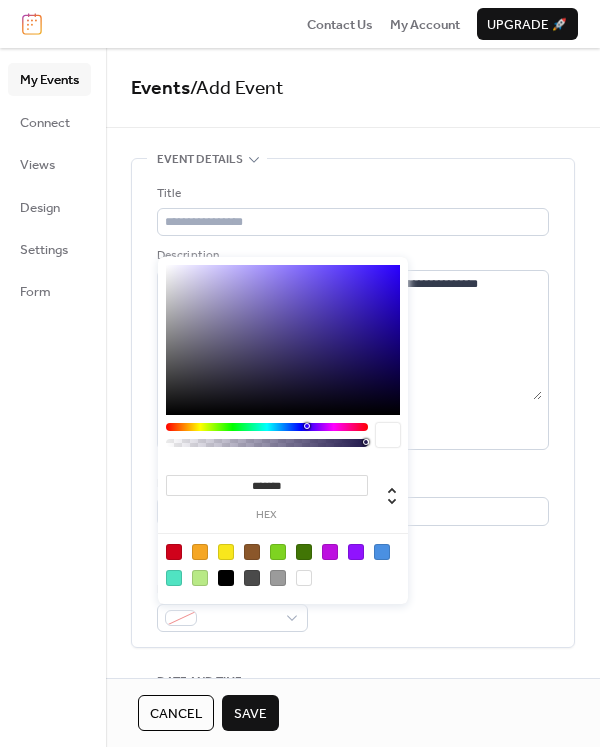 click on "*******" at bounding box center [267, 485] 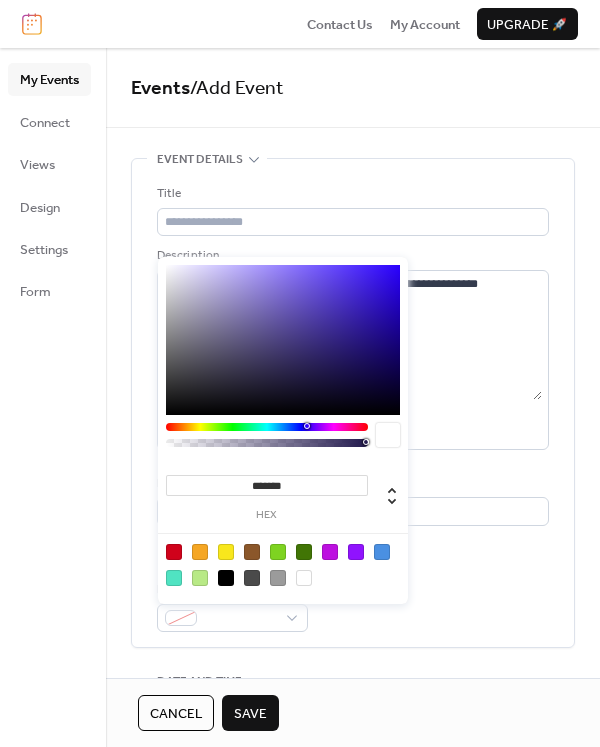 paste on "**" 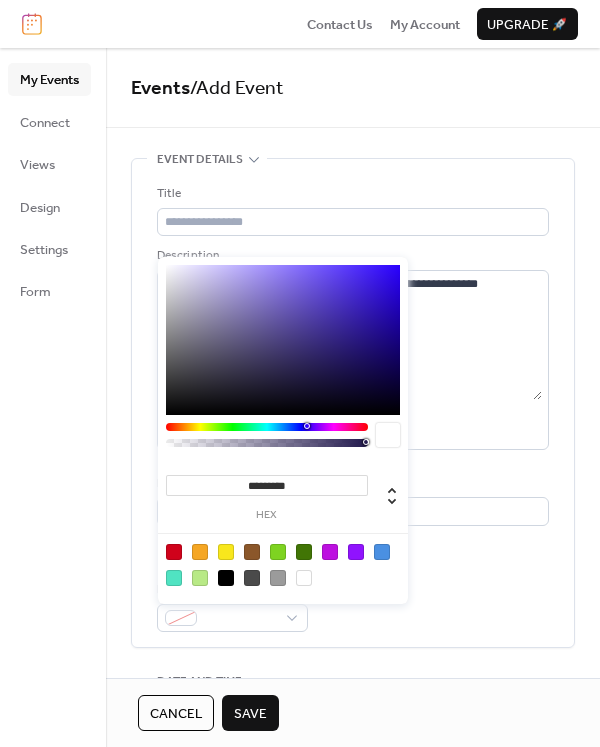 drag, startPoint x: 318, startPoint y: 484, endPoint x: 244, endPoint y: 480, distance: 74.10803 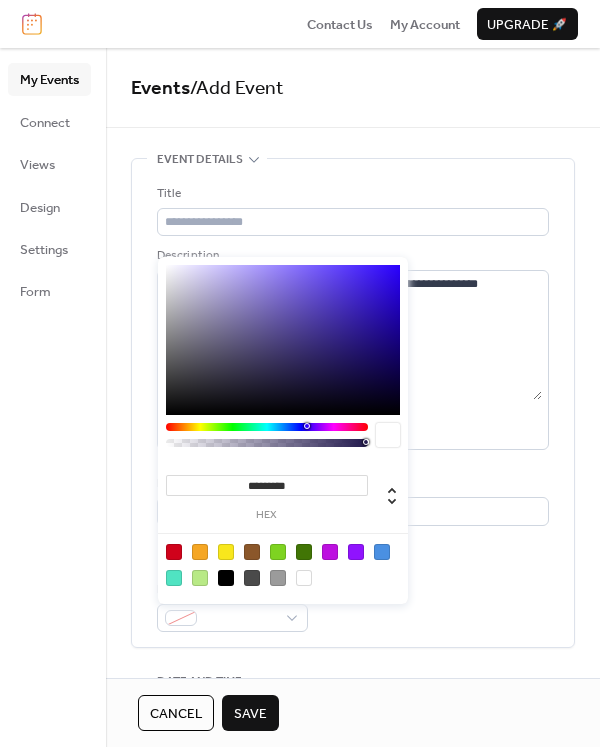 click on "*********" at bounding box center (267, 485) 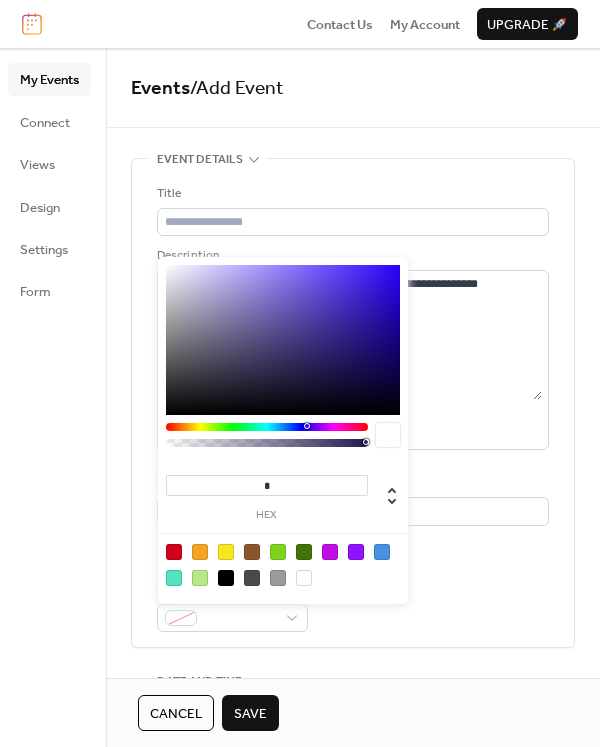 paste on "********" 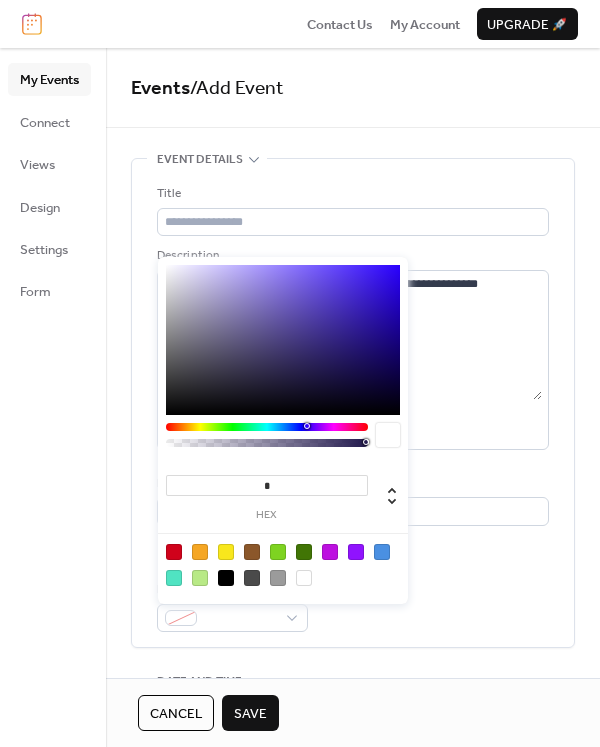 type on "*********" 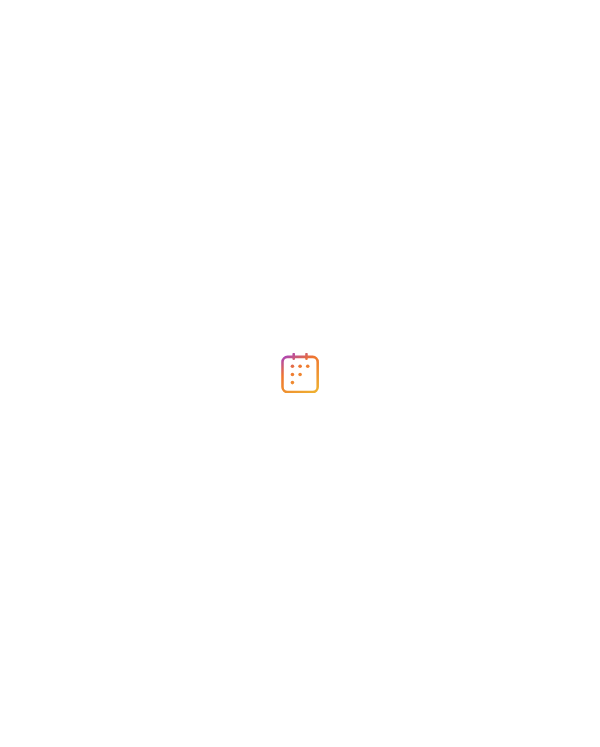 scroll, scrollTop: 0, scrollLeft: 0, axis: both 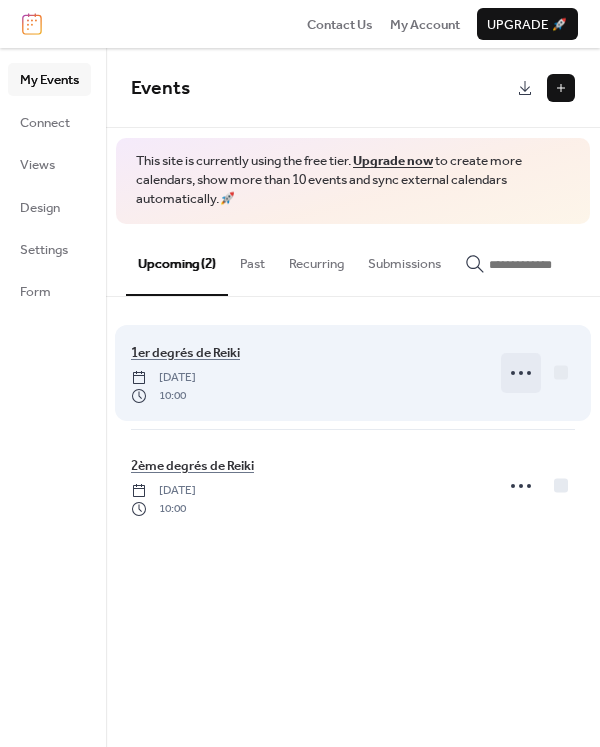 click 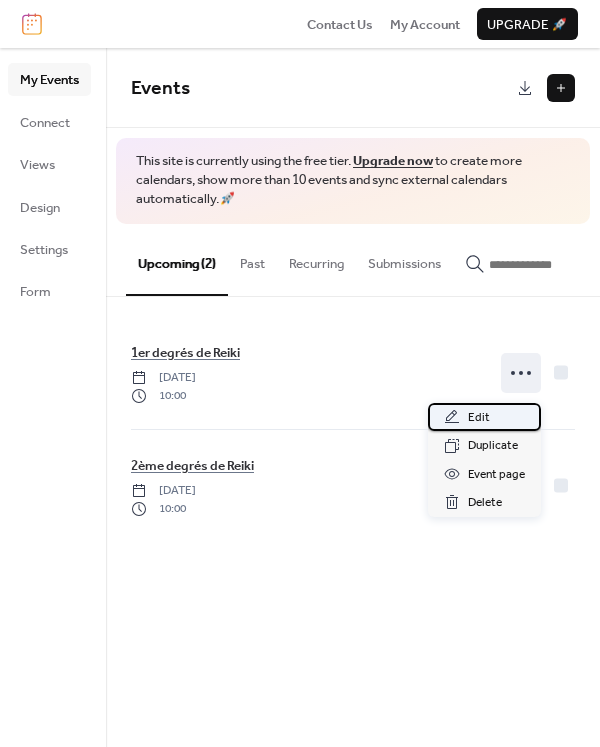 click on "Edit" at bounding box center (484, 417) 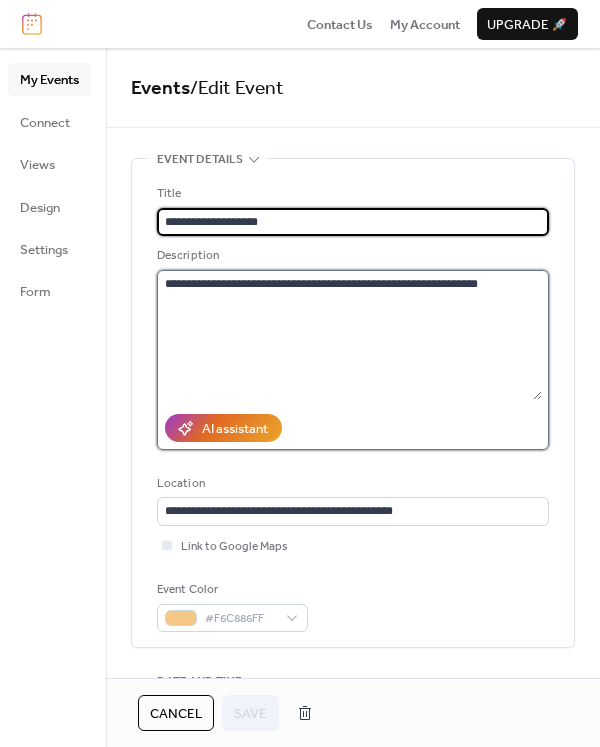 click on "**********" at bounding box center (349, 335) 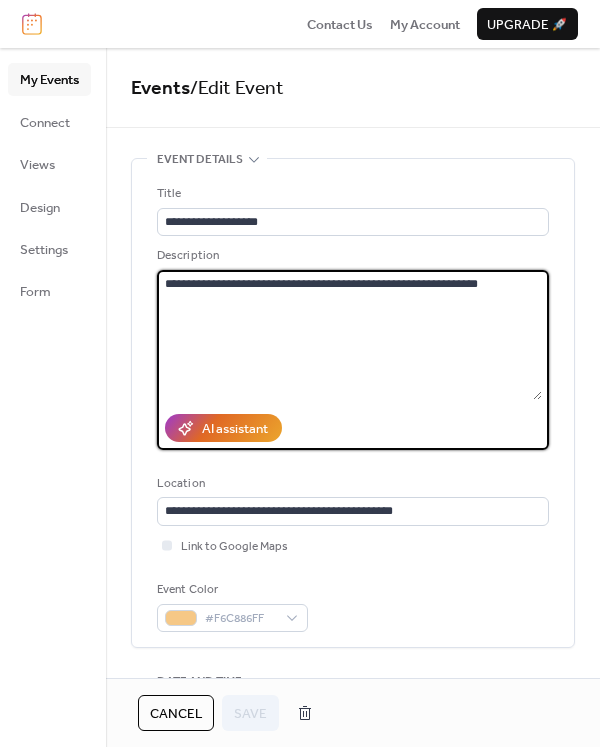 click on "**********" at bounding box center [349, 335] 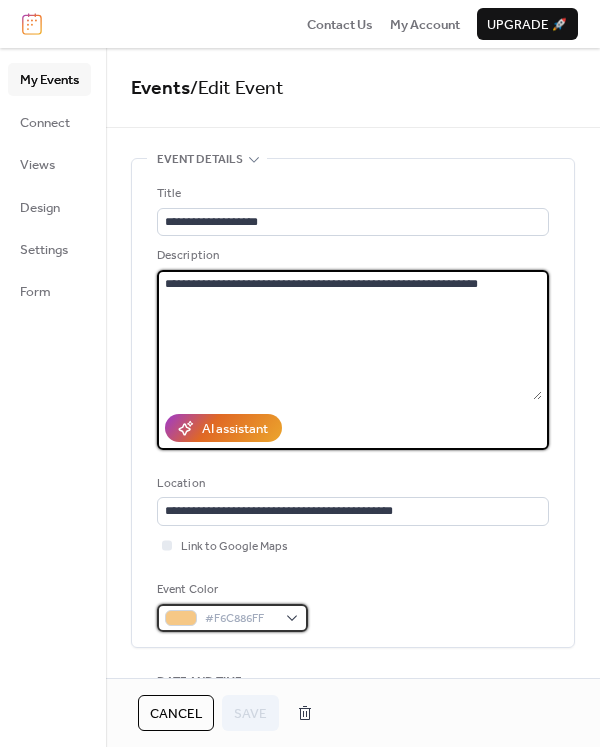 click on "#F6C886FF" at bounding box center [240, 619] 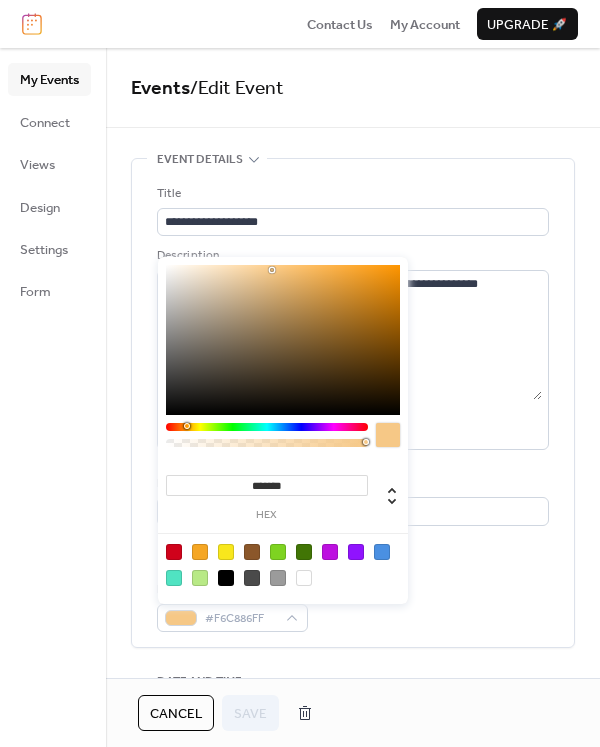 click on "*******" at bounding box center (267, 485) 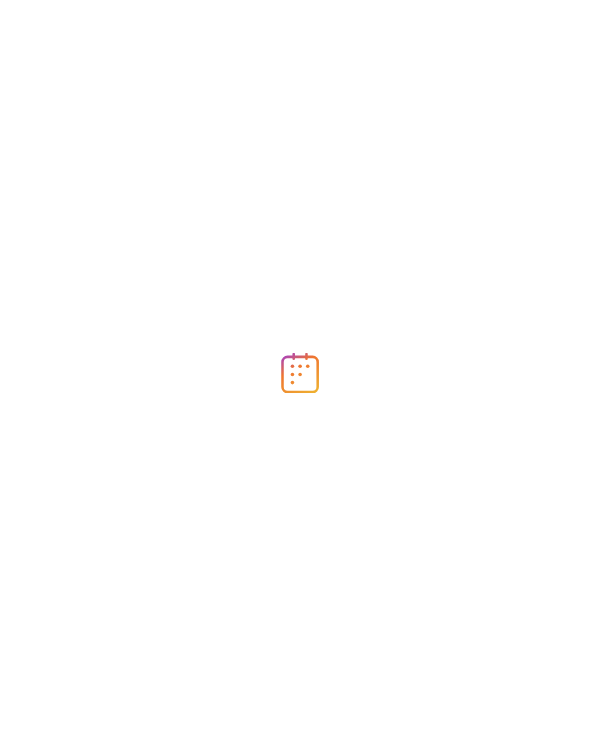 scroll, scrollTop: 0, scrollLeft: 0, axis: both 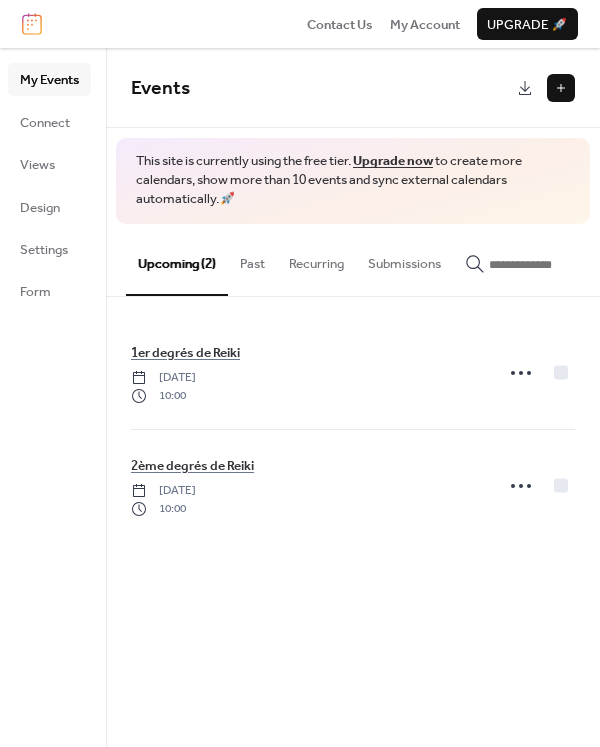 click at bounding box center [561, 88] 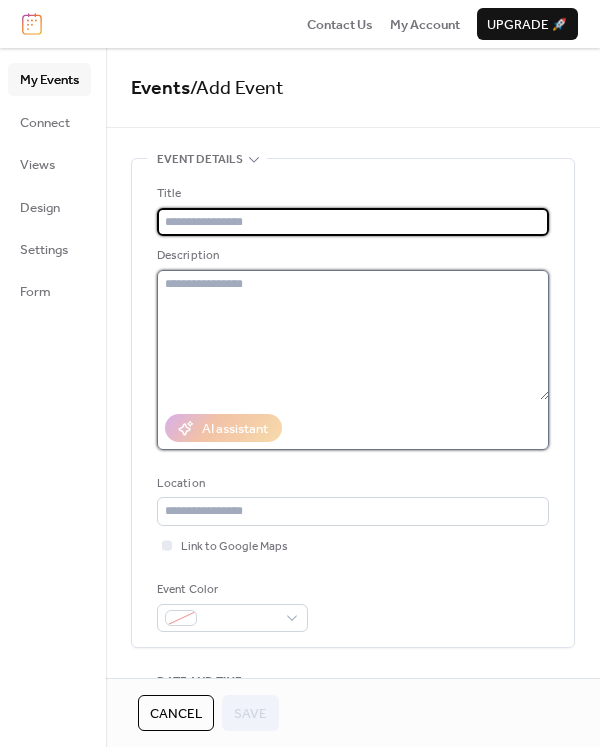 click at bounding box center [353, 335] 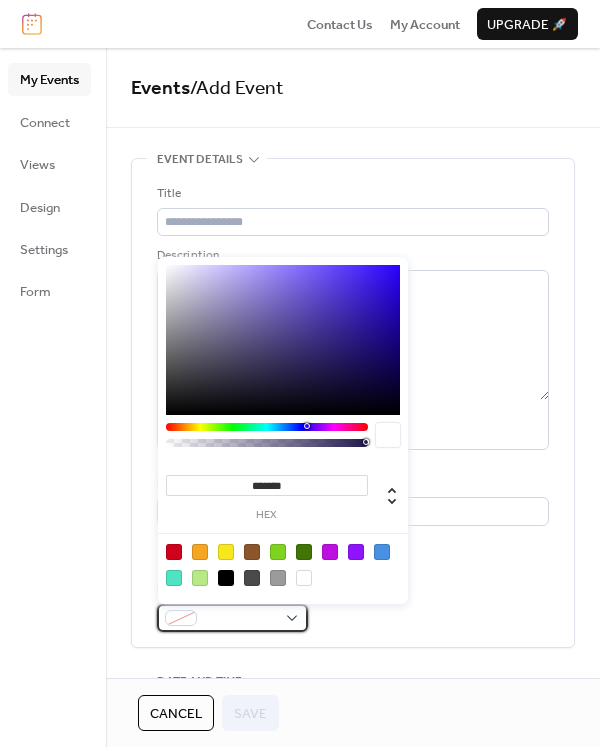click at bounding box center [240, 619] 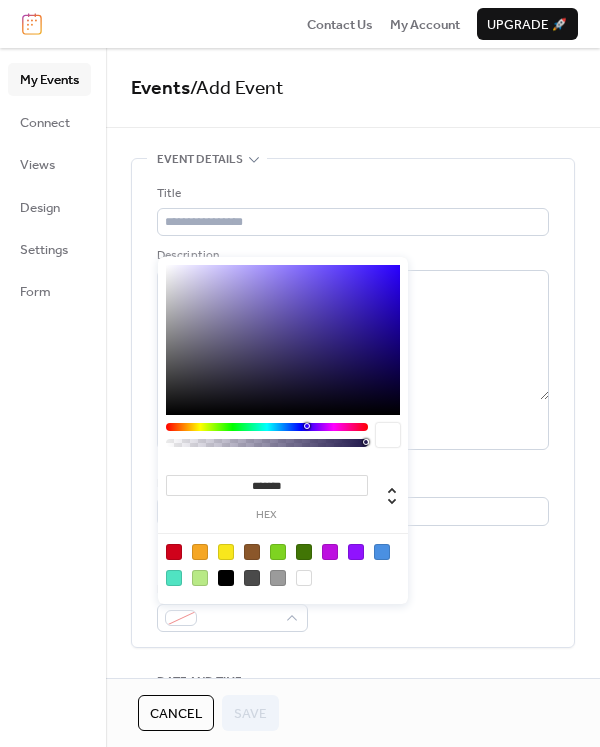 click on "*******" at bounding box center [267, 485] 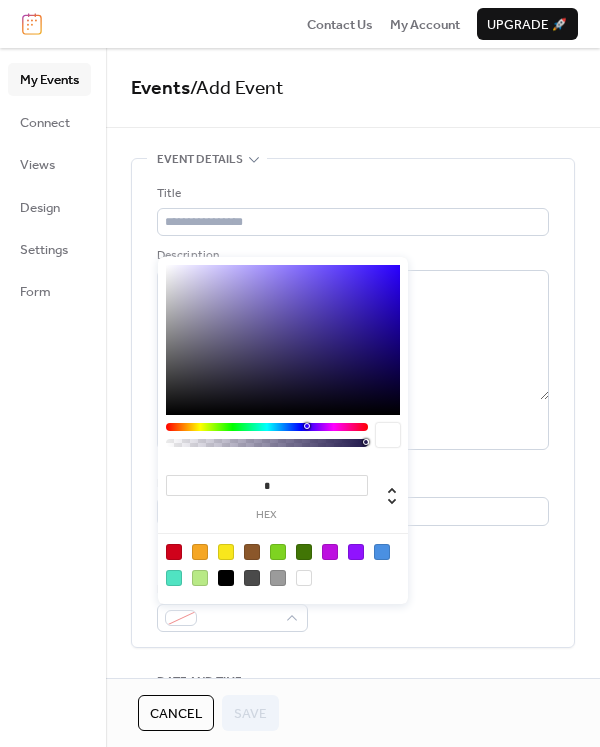 paste on "******" 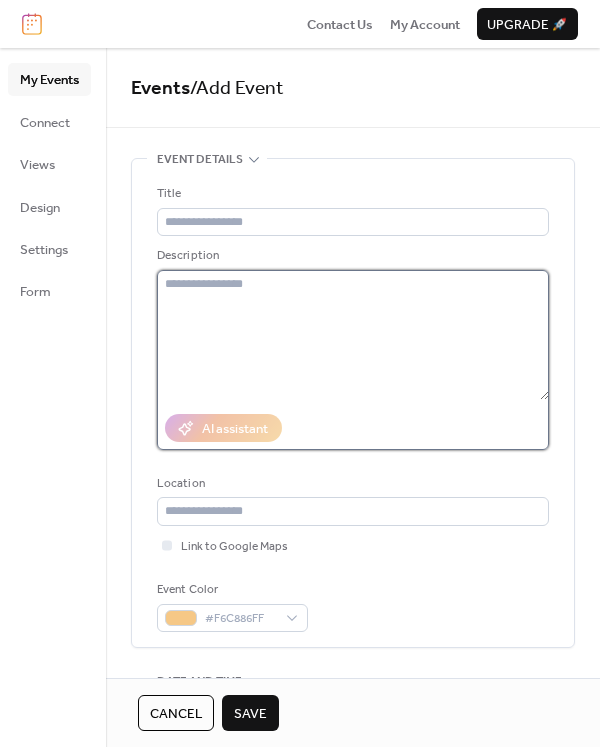 click at bounding box center (353, 335) 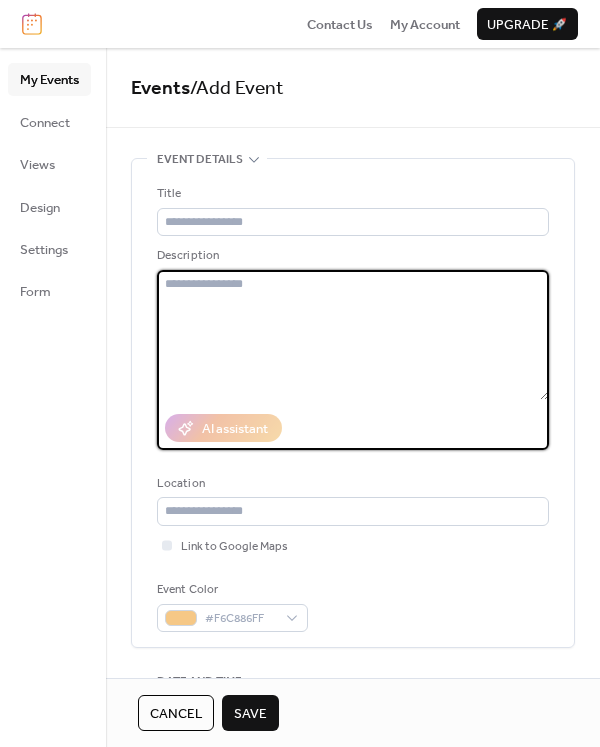 paste on "**********" 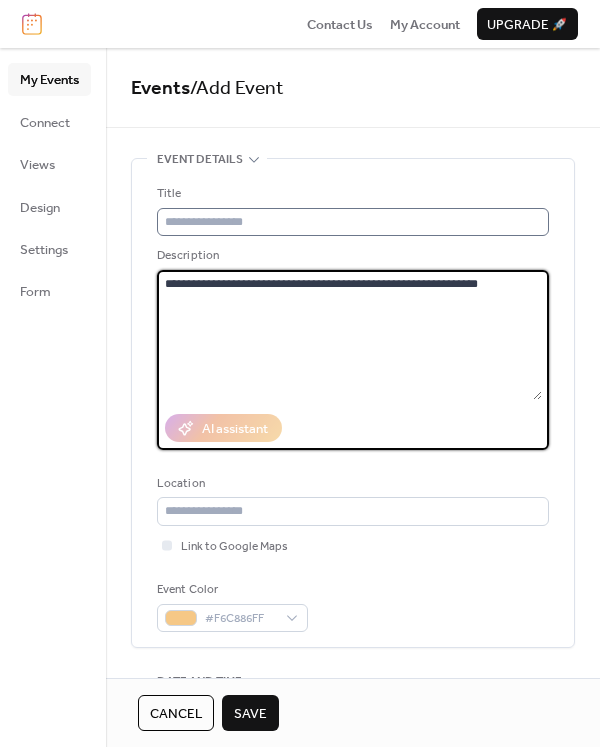 type on "**********" 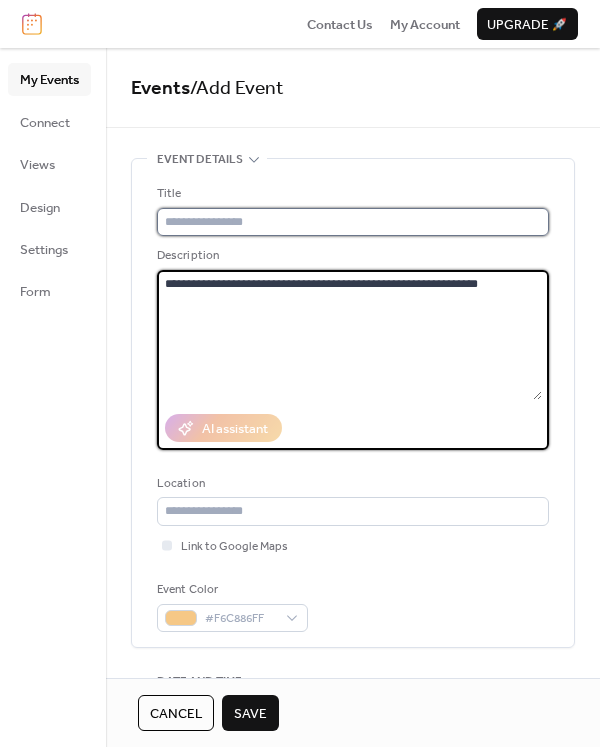 click at bounding box center [353, 222] 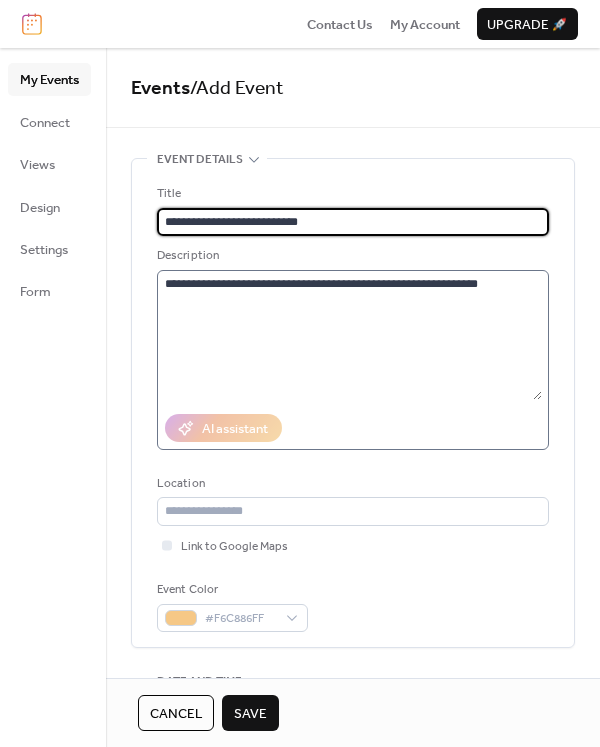 scroll, scrollTop: 1, scrollLeft: 0, axis: vertical 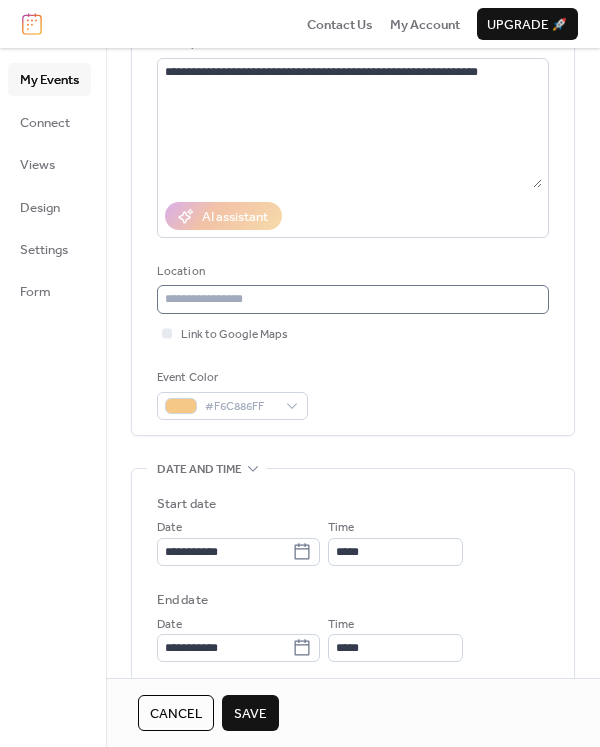 type on "**********" 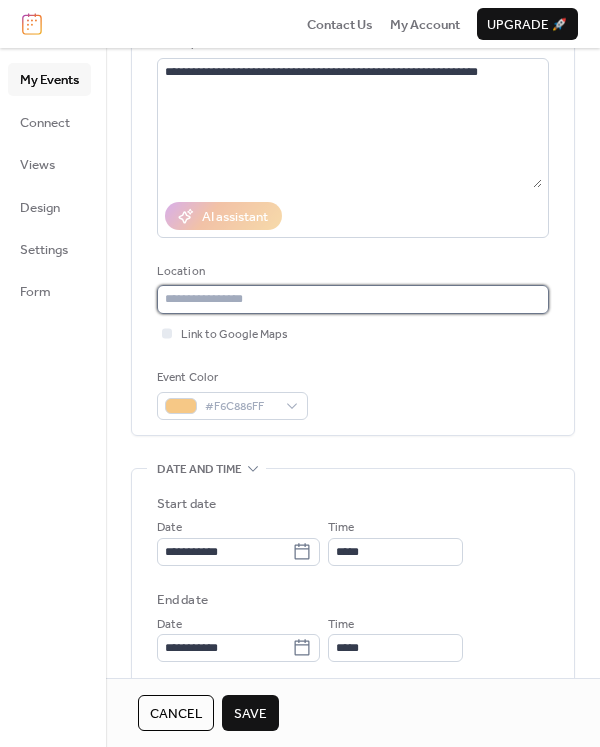 click at bounding box center [353, 299] 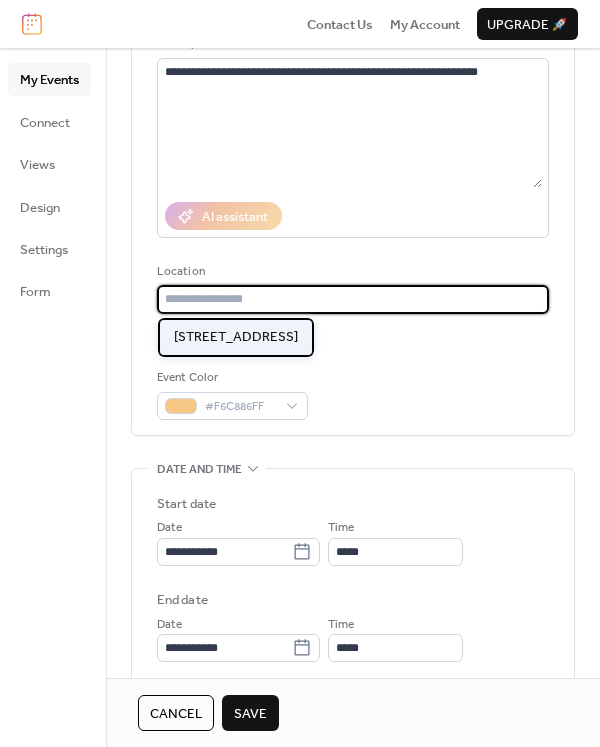click on "203 route de Mazaugues 83136 La Roquebrussanne" at bounding box center (236, 337) 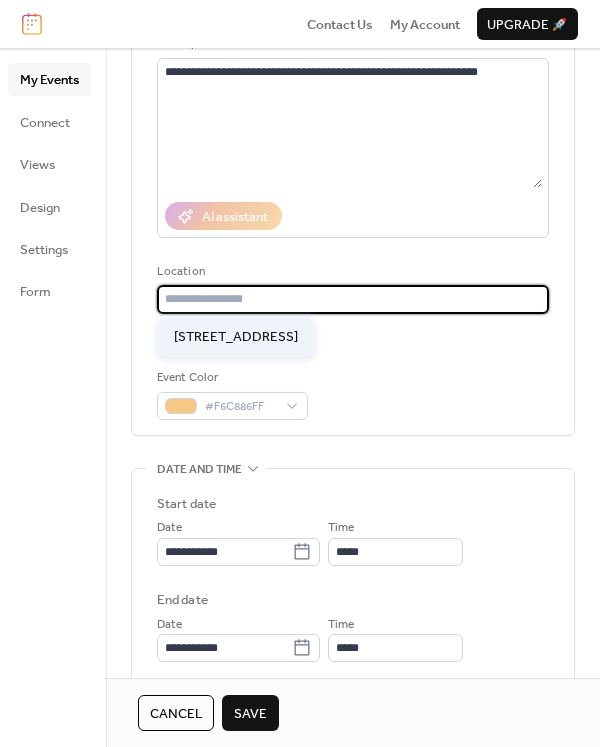 type on "**********" 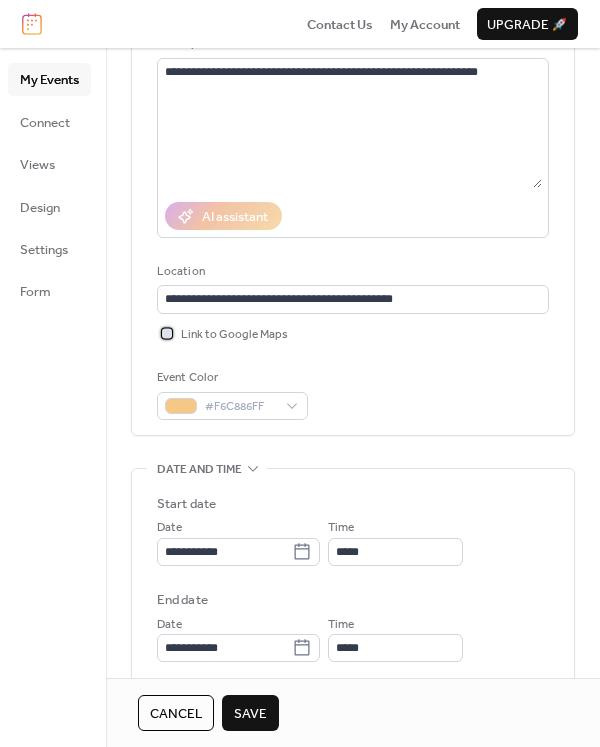 click on "Link to Google Maps" at bounding box center [234, 335] 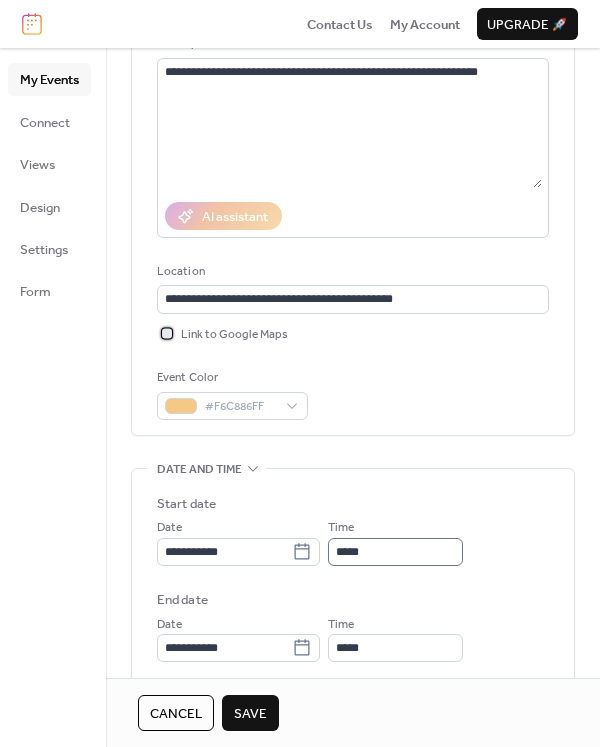 scroll, scrollTop: 1, scrollLeft: 0, axis: vertical 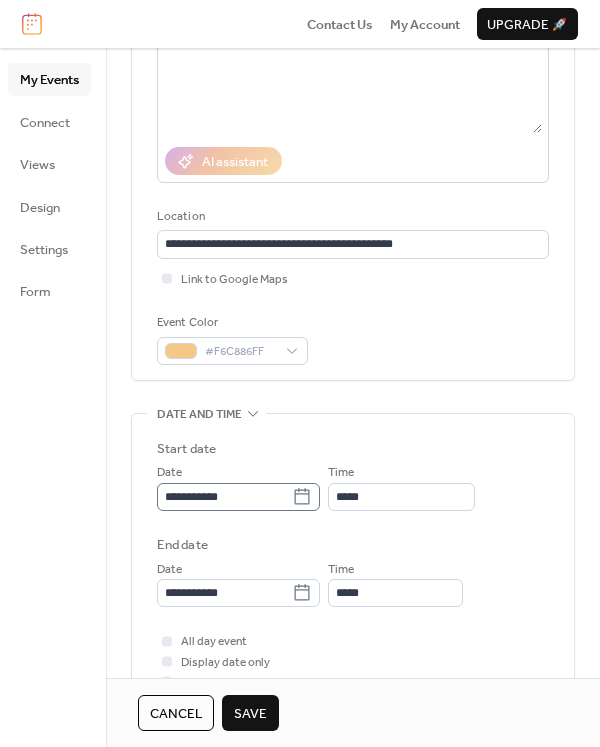 click 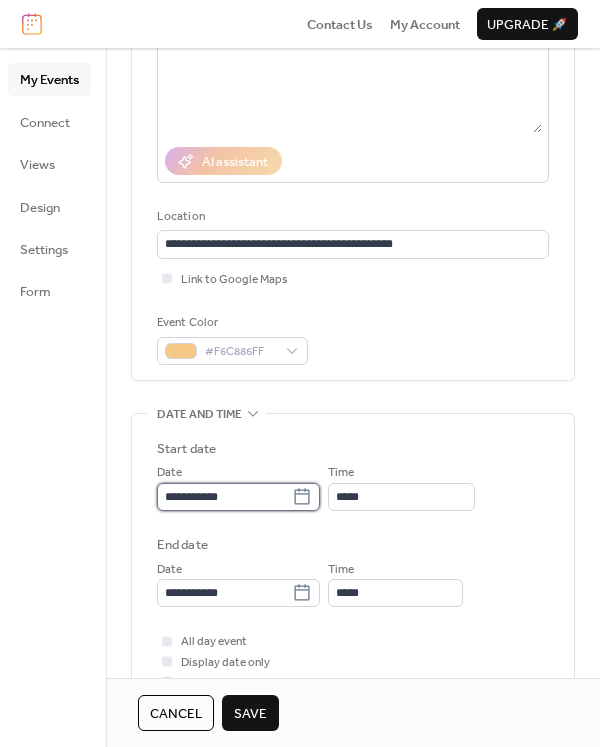 click on "**********" at bounding box center (224, 497) 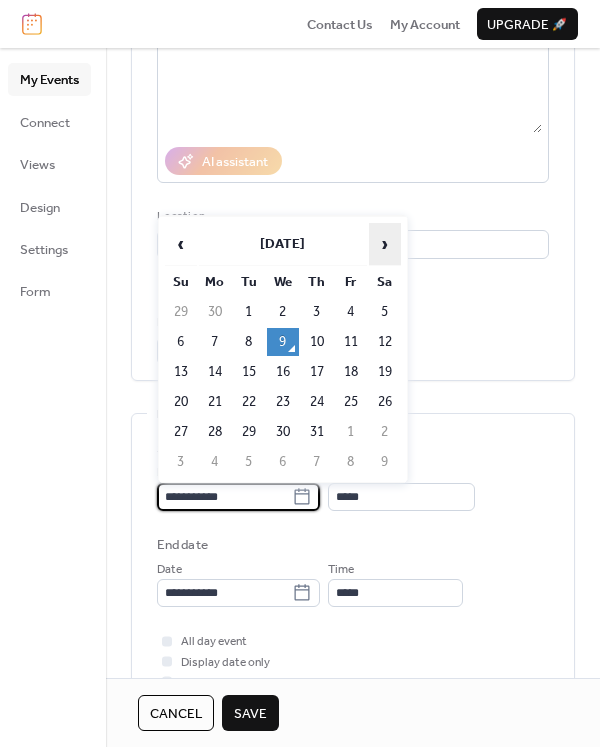 click on "›" at bounding box center [385, 244] 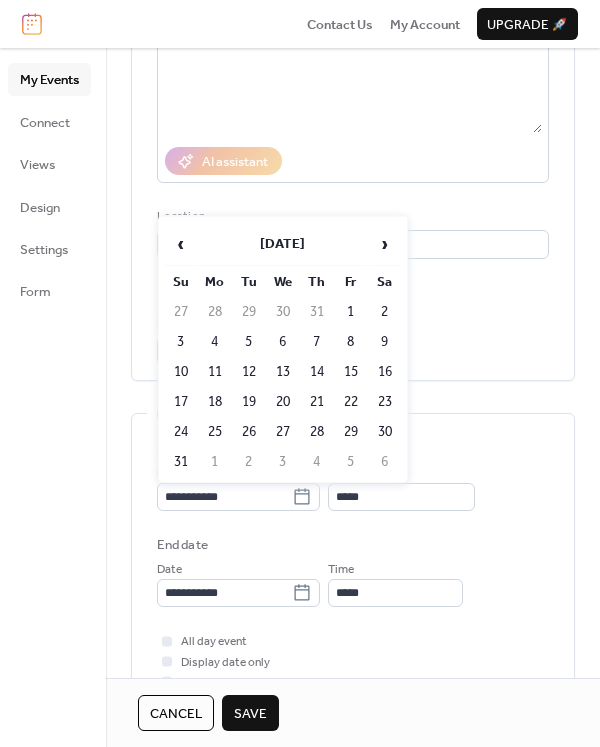 click on "16" at bounding box center [385, 372] 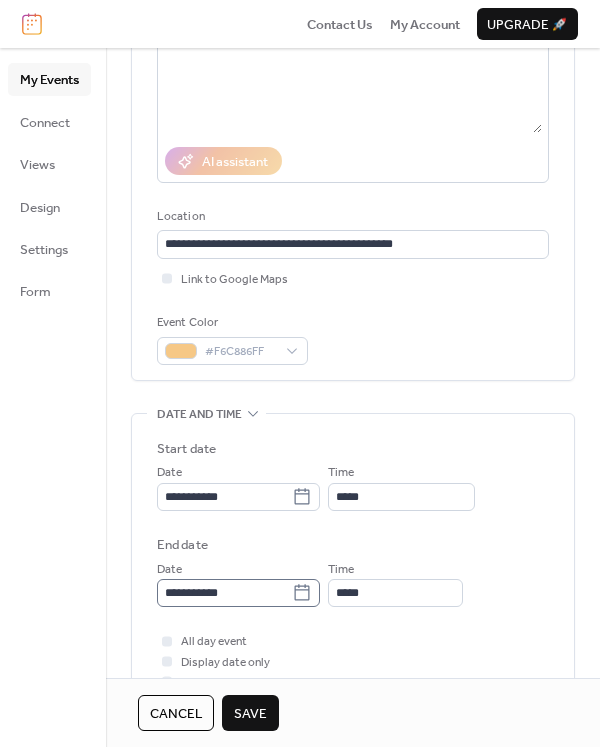 click 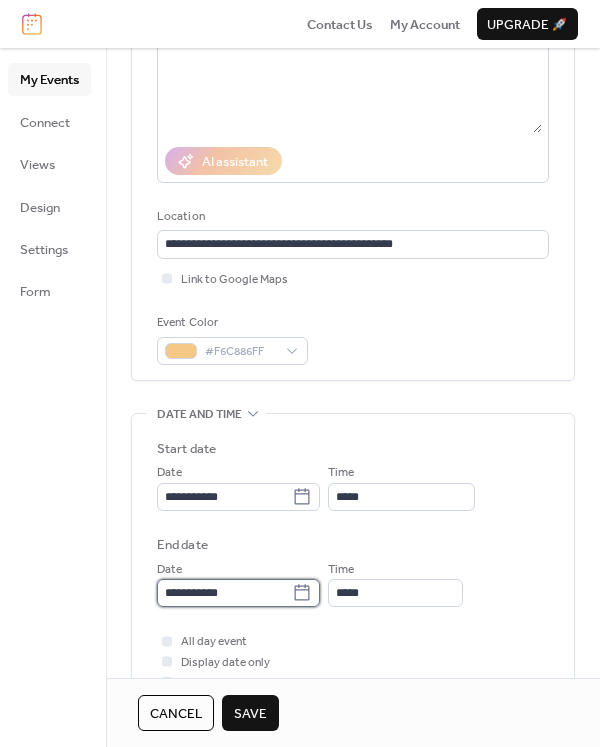 click on "**********" at bounding box center [224, 593] 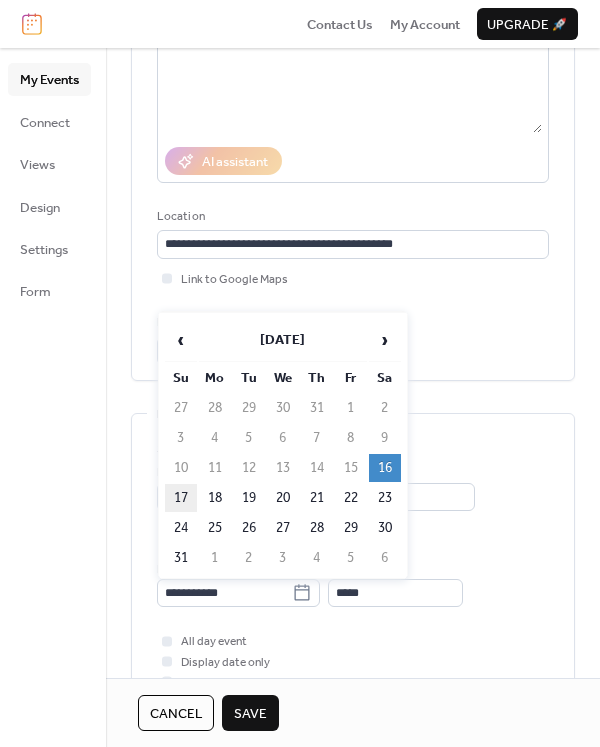 click on "17" at bounding box center (181, 498) 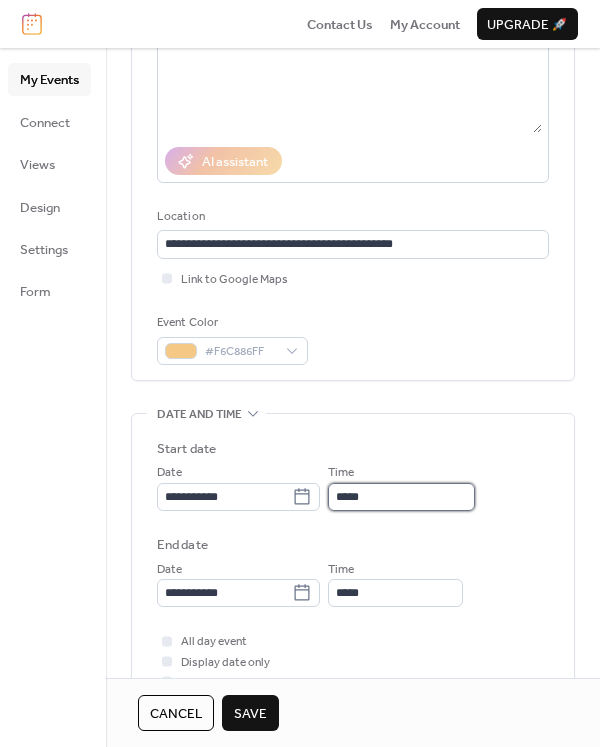 click on "*****" at bounding box center [401, 497] 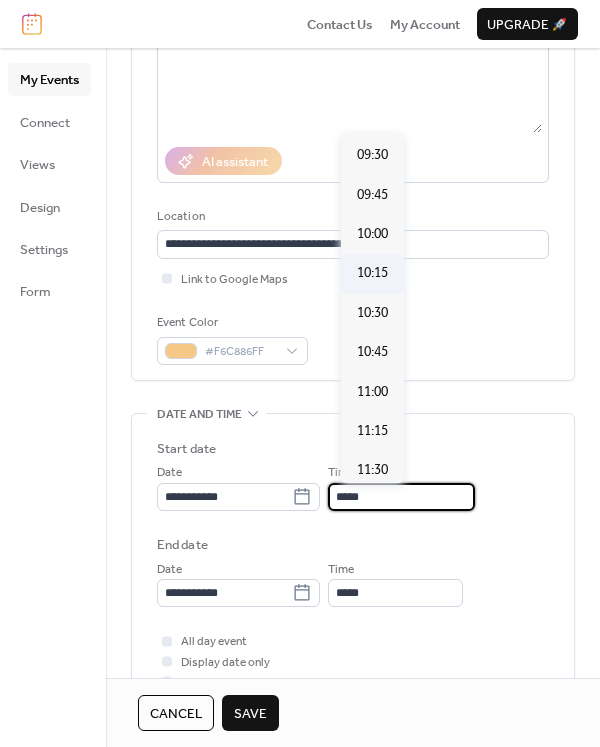scroll, scrollTop: 1493, scrollLeft: 0, axis: vertical 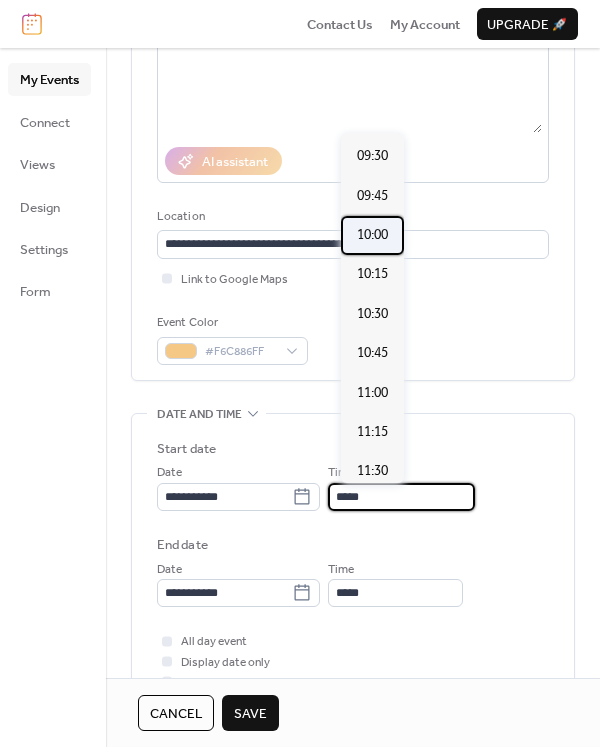 click on "10:00" at bounding box center (372, 235) 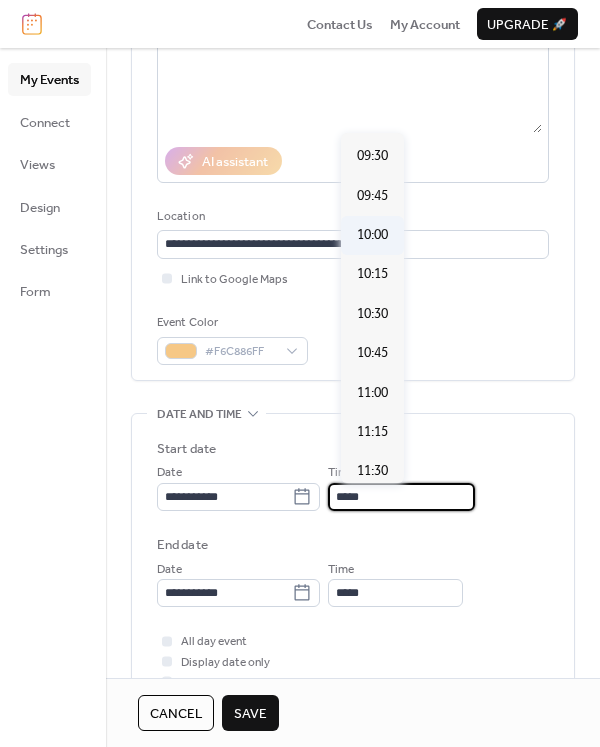 type on "*****" 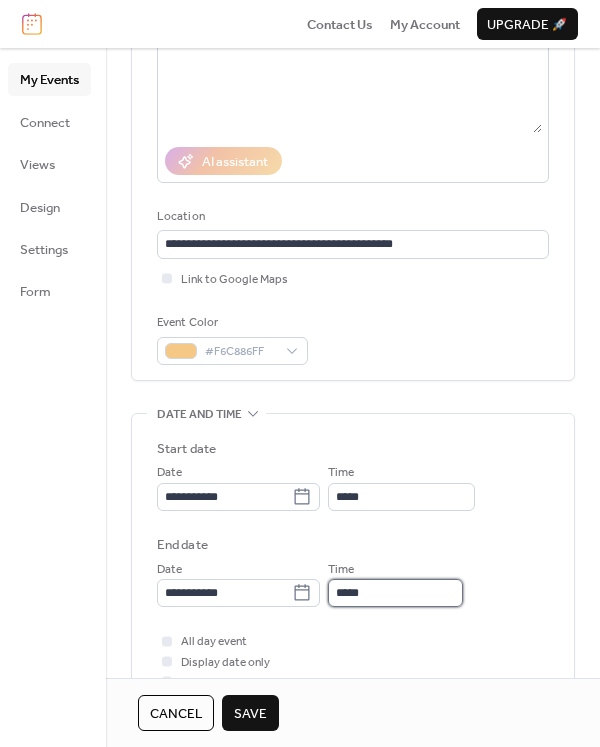 click on "*****" at bounding box center (395, 593) 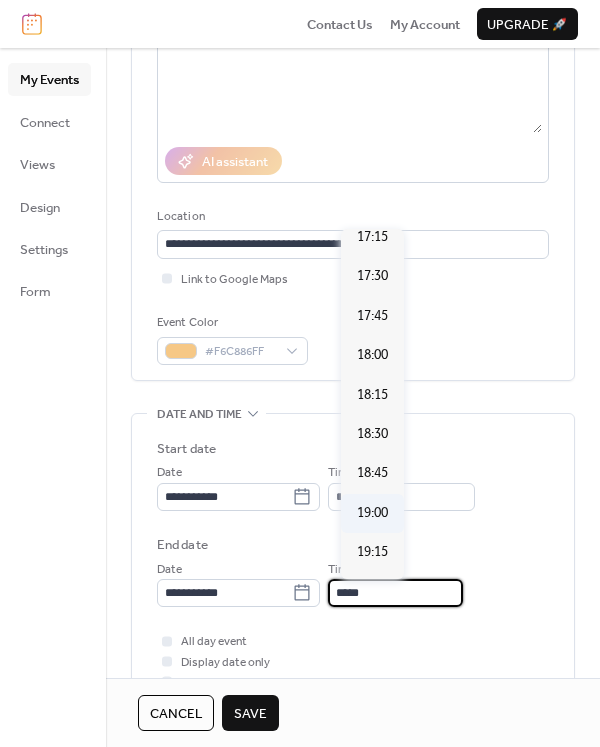 scroll, scrollTop: 2732, scrollLeft: 0, axis: vertical 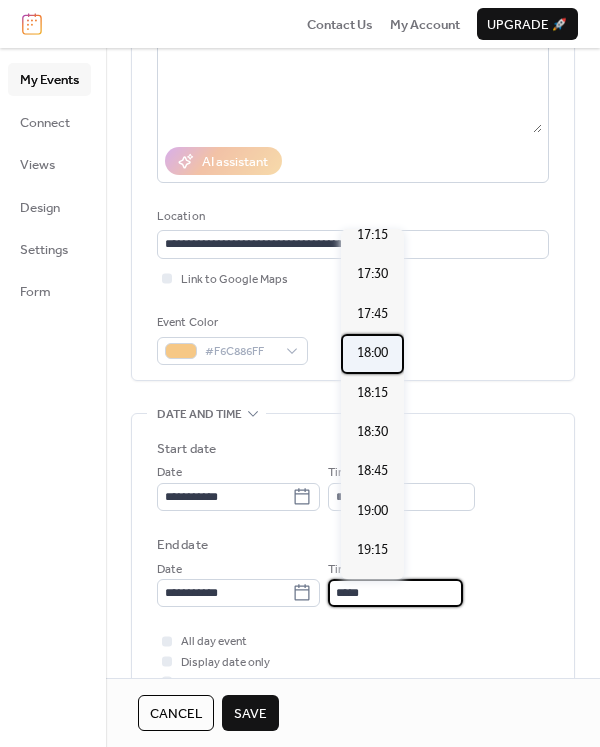 click on "18:00" at bounding box center [372, 353] 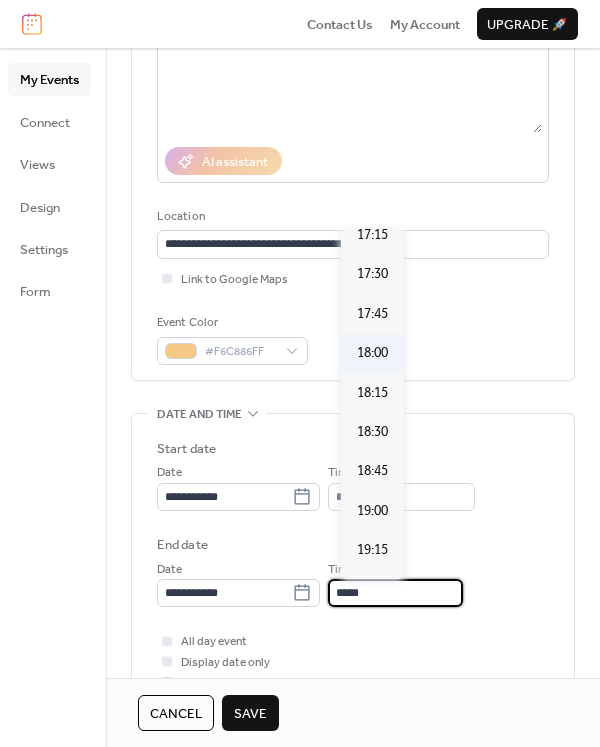 type on "*****" 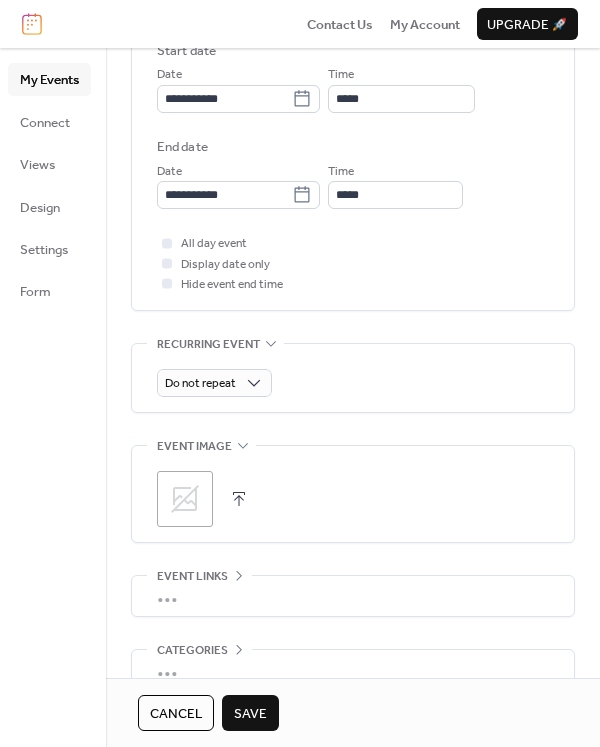scroll, scrollTop: 667, scrollLeft: 0, axis: vertical 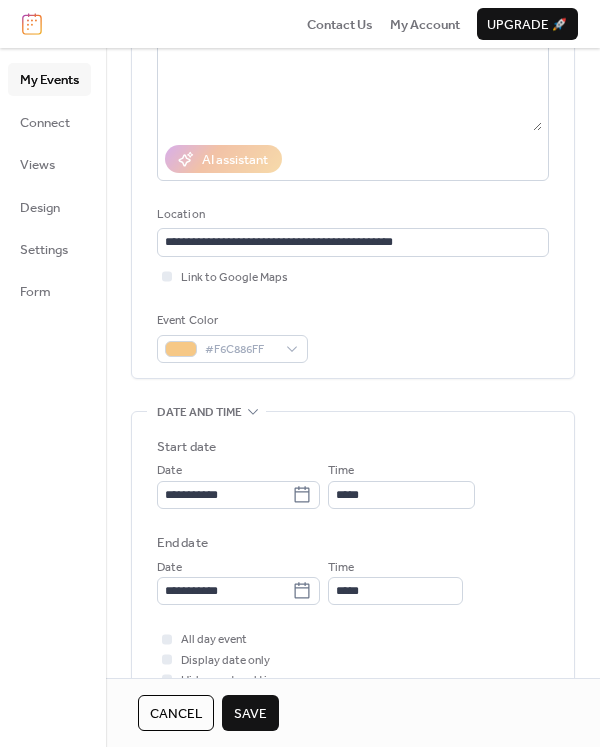 click on "Save" at bounding box center (250, 714) 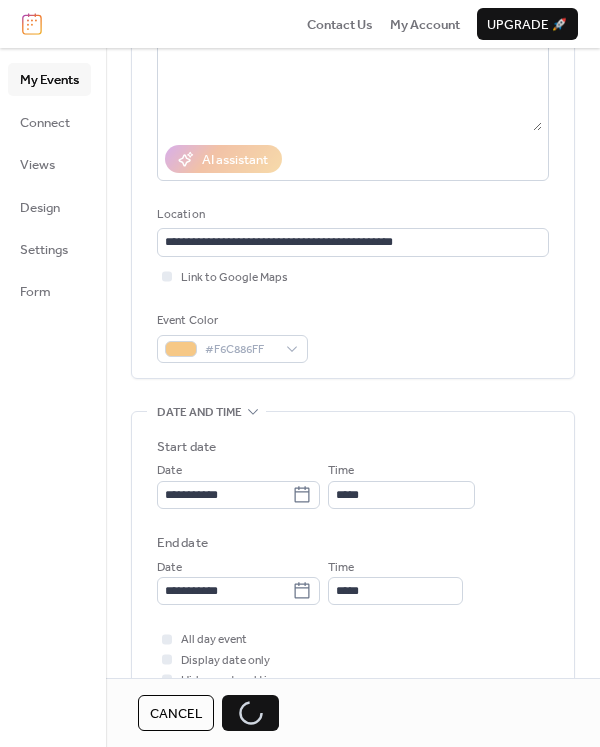 scroll, scrollTop: 268, scrollLeft: 0, axis: vertical 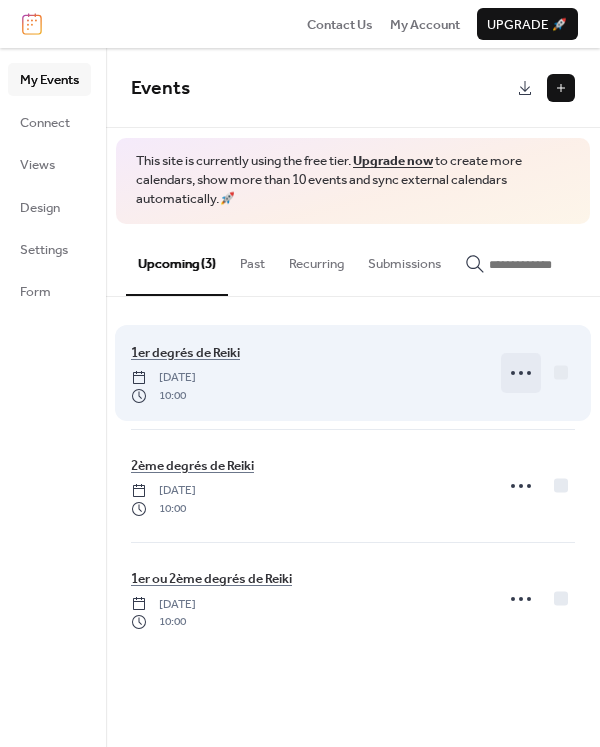 click 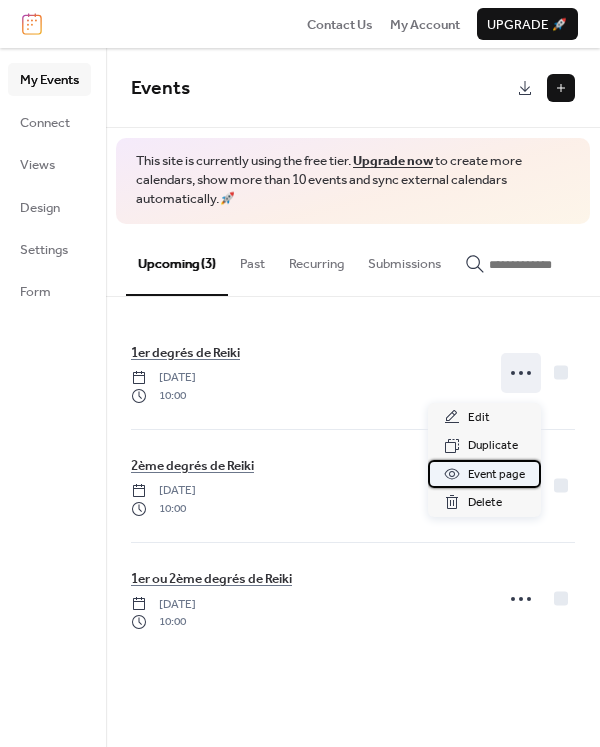 click on "Event page" at bounding box center (496, 475) 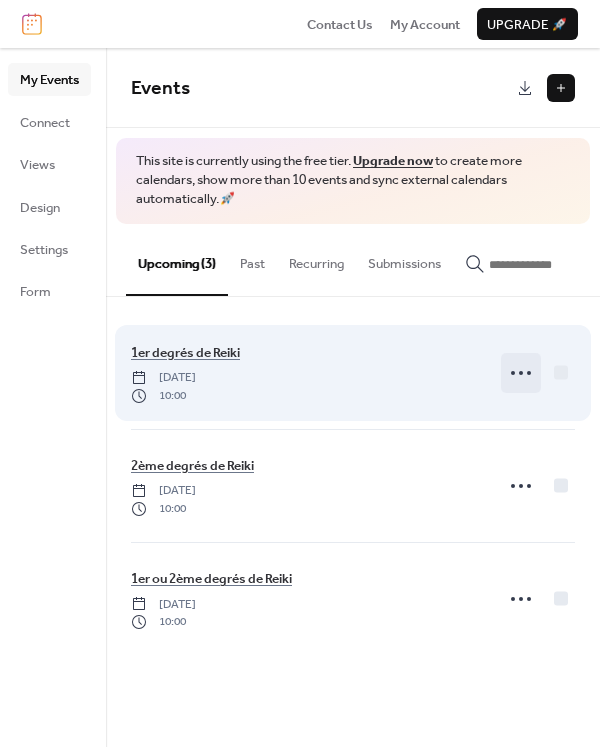 click 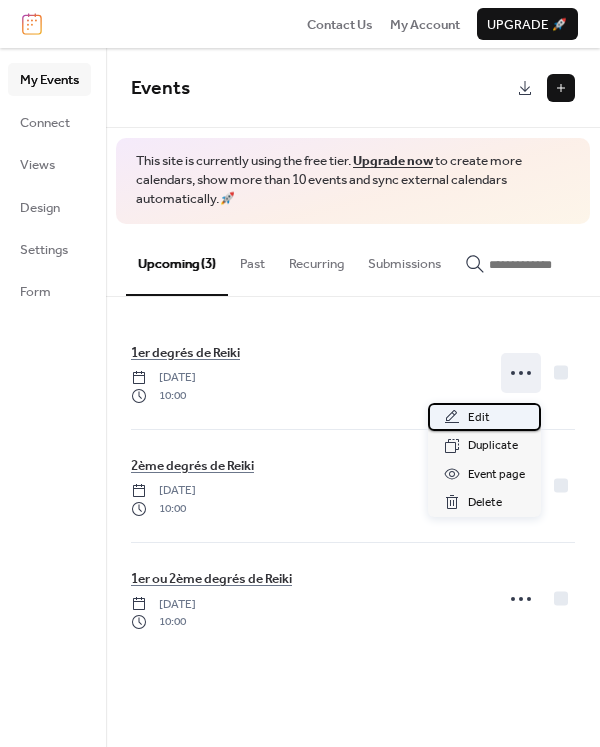 click on "Edit" at bounding box center (484, 417) 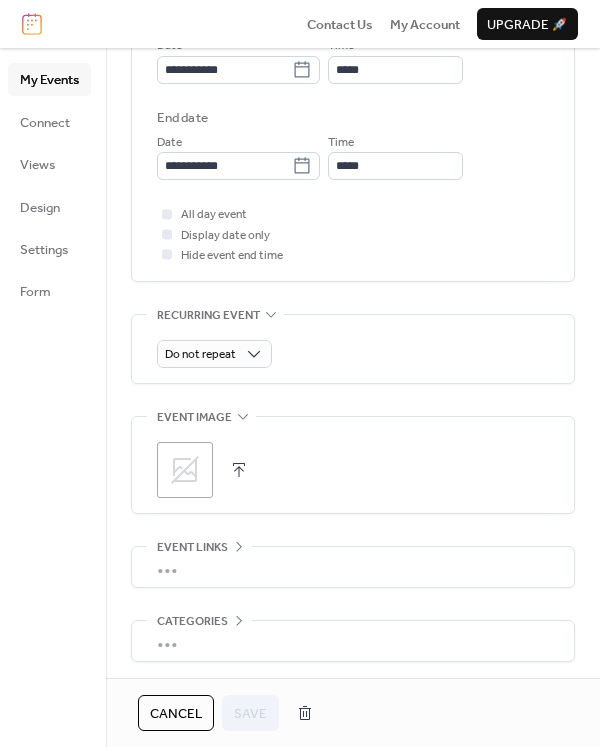 scroll, scrollTop: 772, scrollLeft: 0, axis: vertical 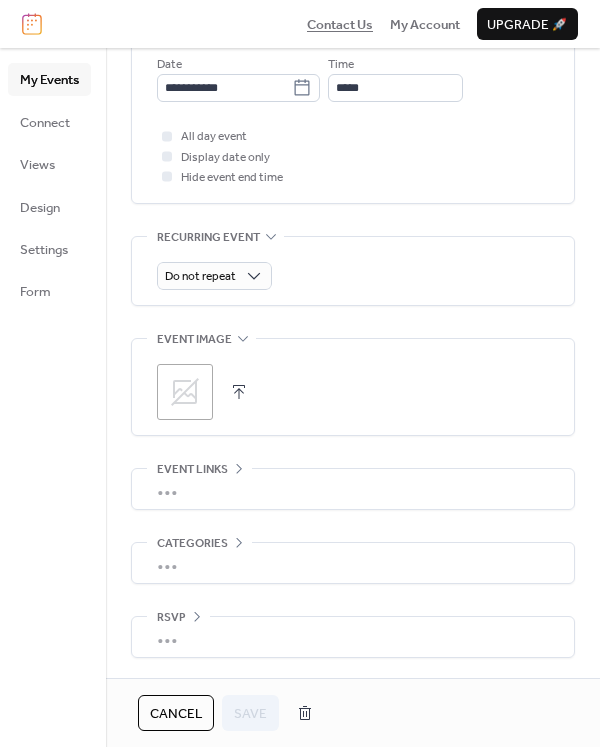 click on "Contact Us" at bounding box center (340, 25) 